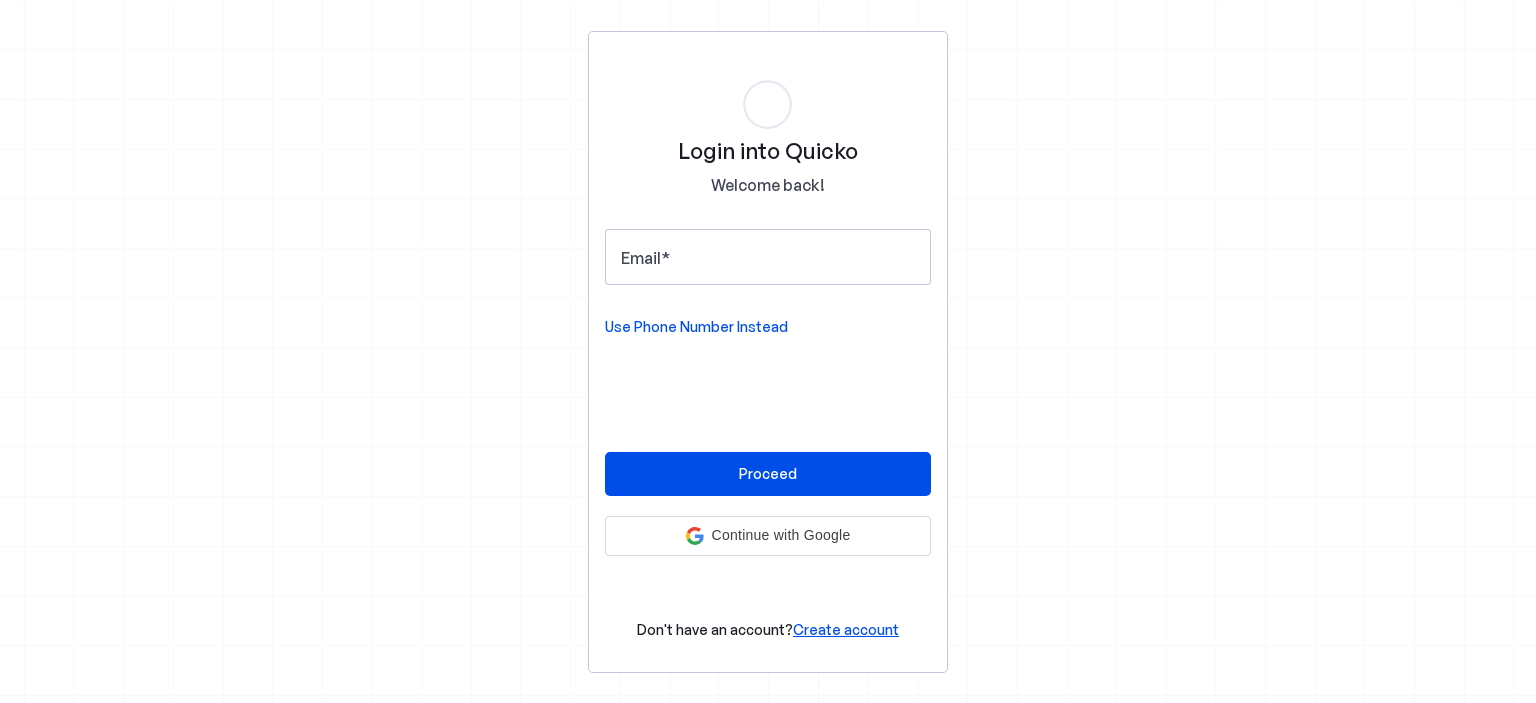 scroll, scrollTop: 0, scrollLeft: 0, axis: both 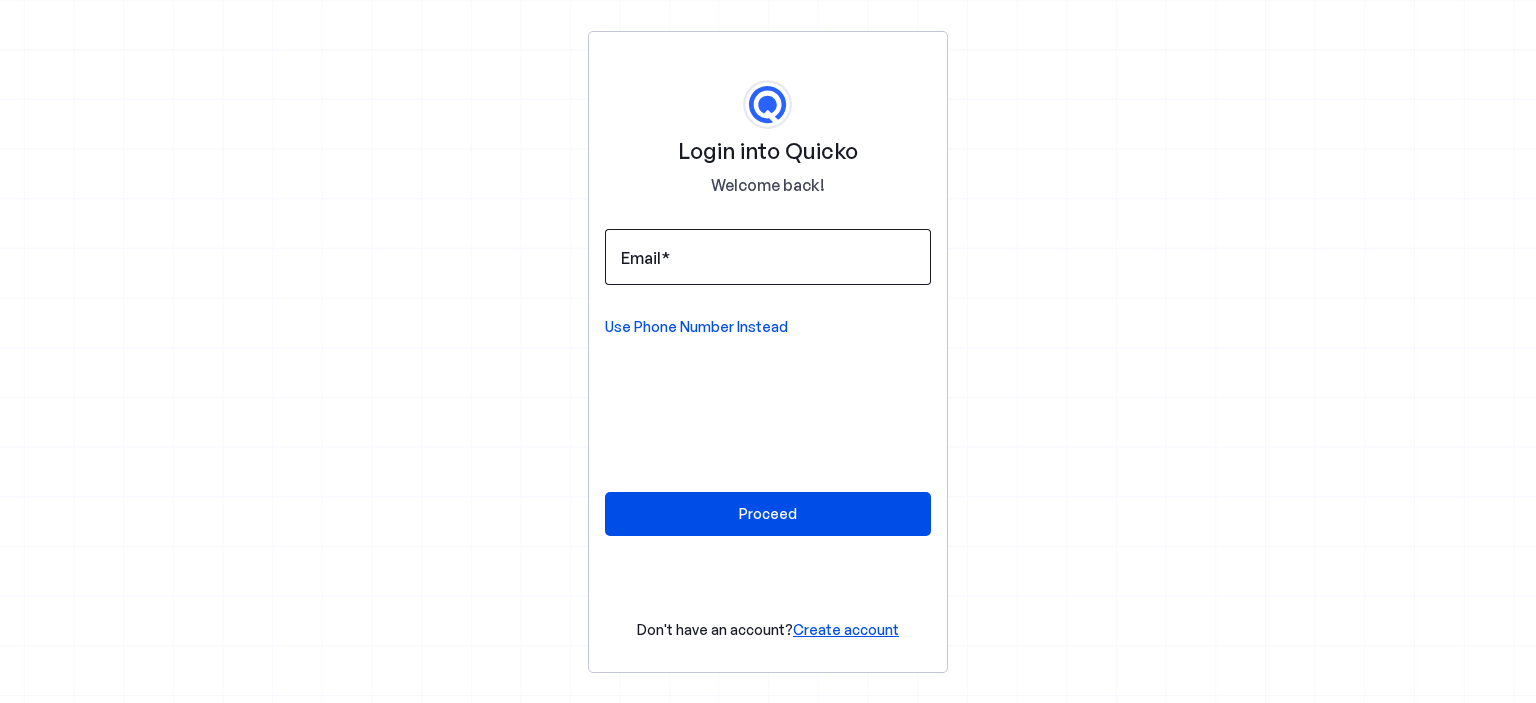 click at bounding box center [768, 257] 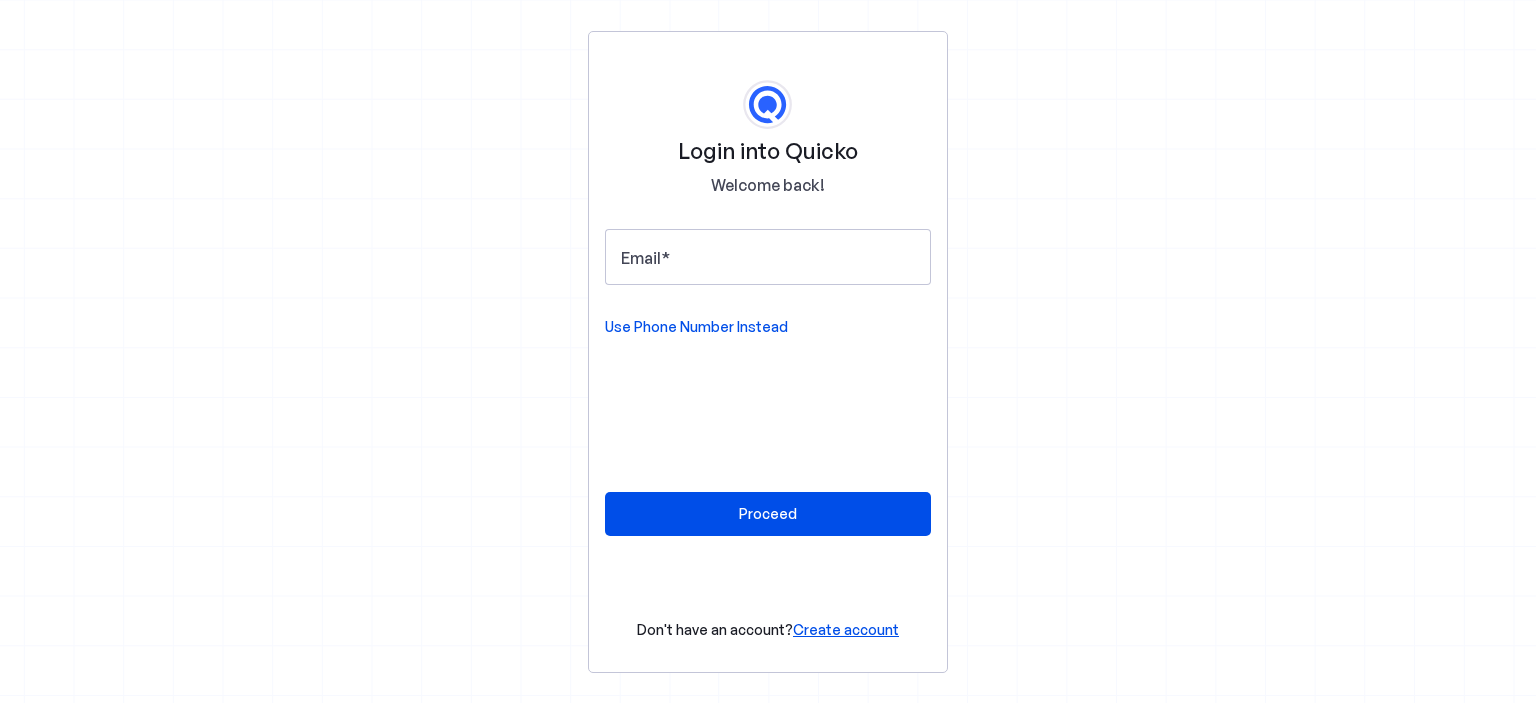 scroll, scrollTop: 0, scrollLeft: 0, axis: both 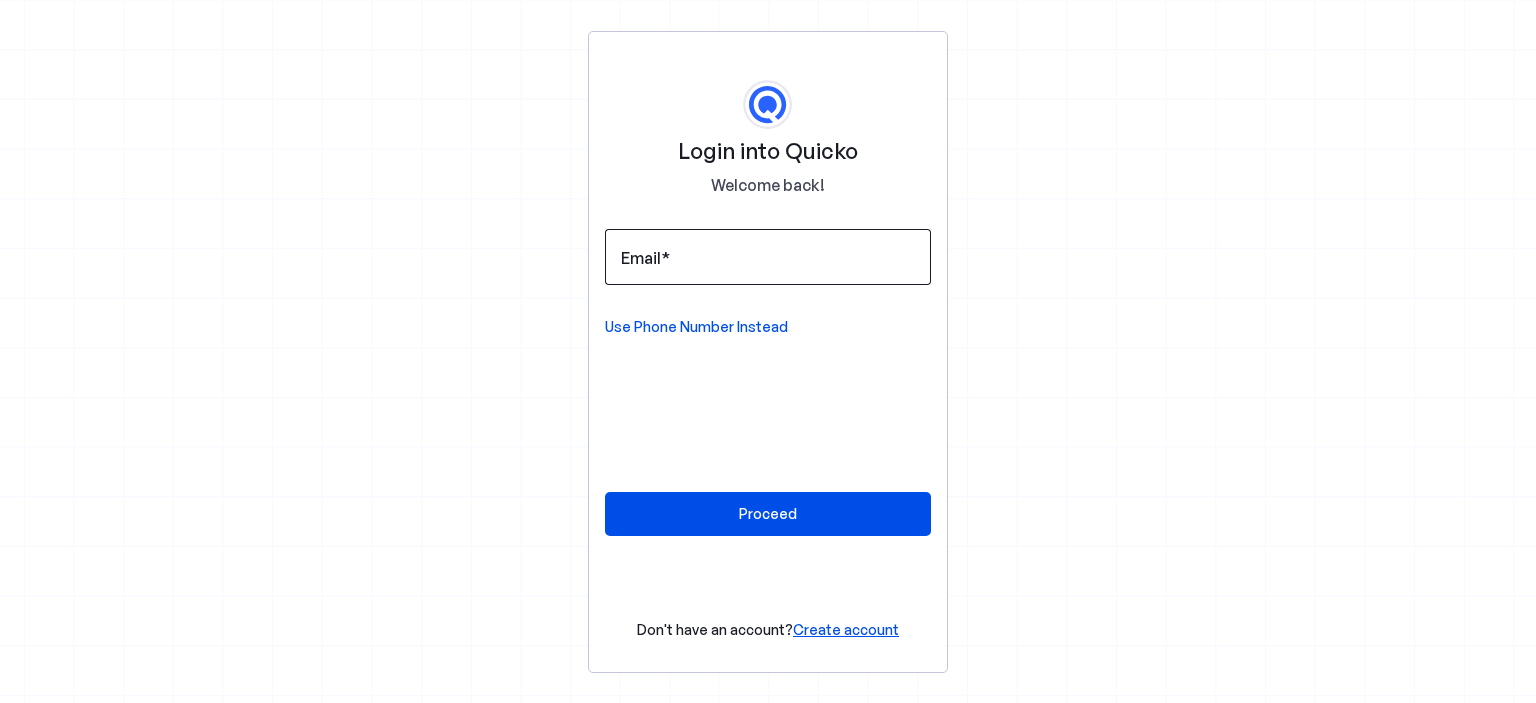 click on "Email" at bounding box center [768, 257] 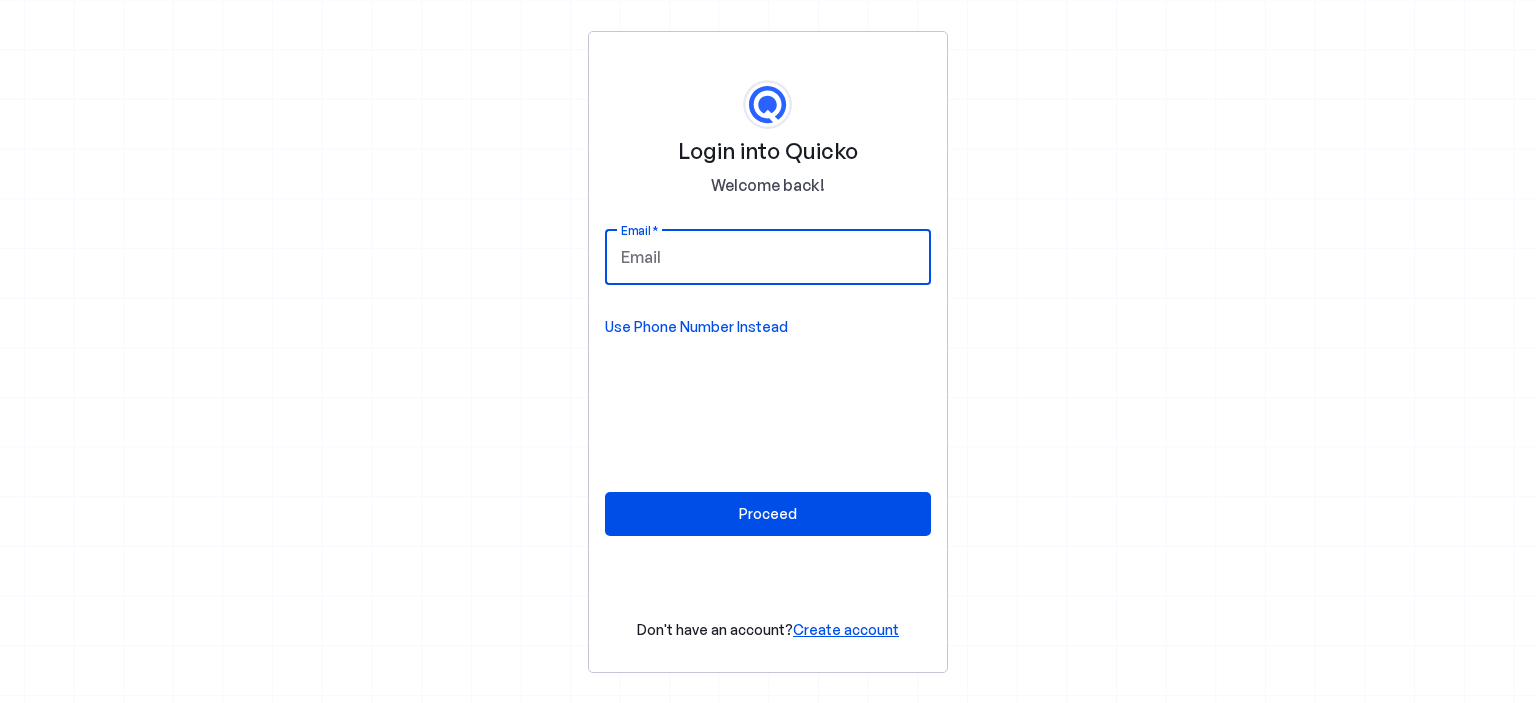 type on "srikzz@gmail.com" 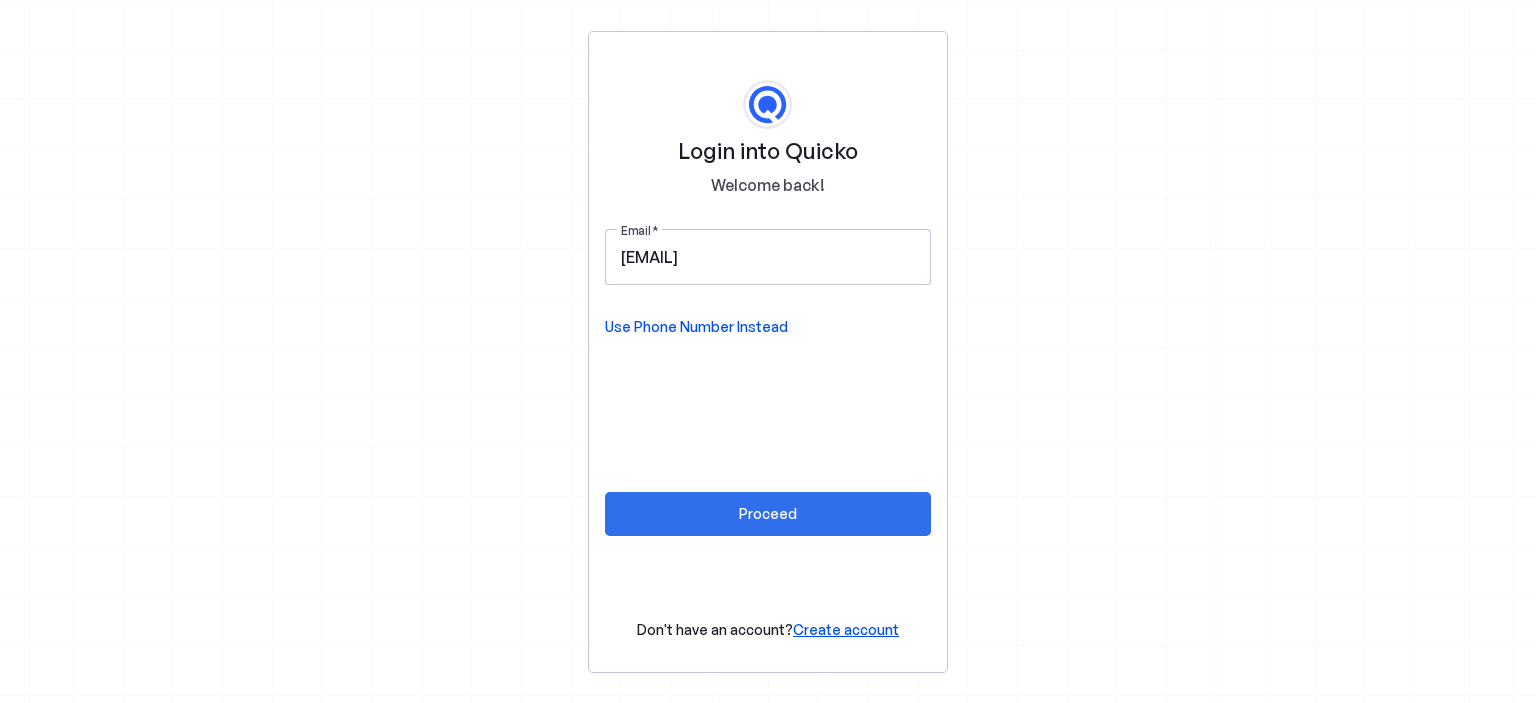 click at bounding box center (768, 514) 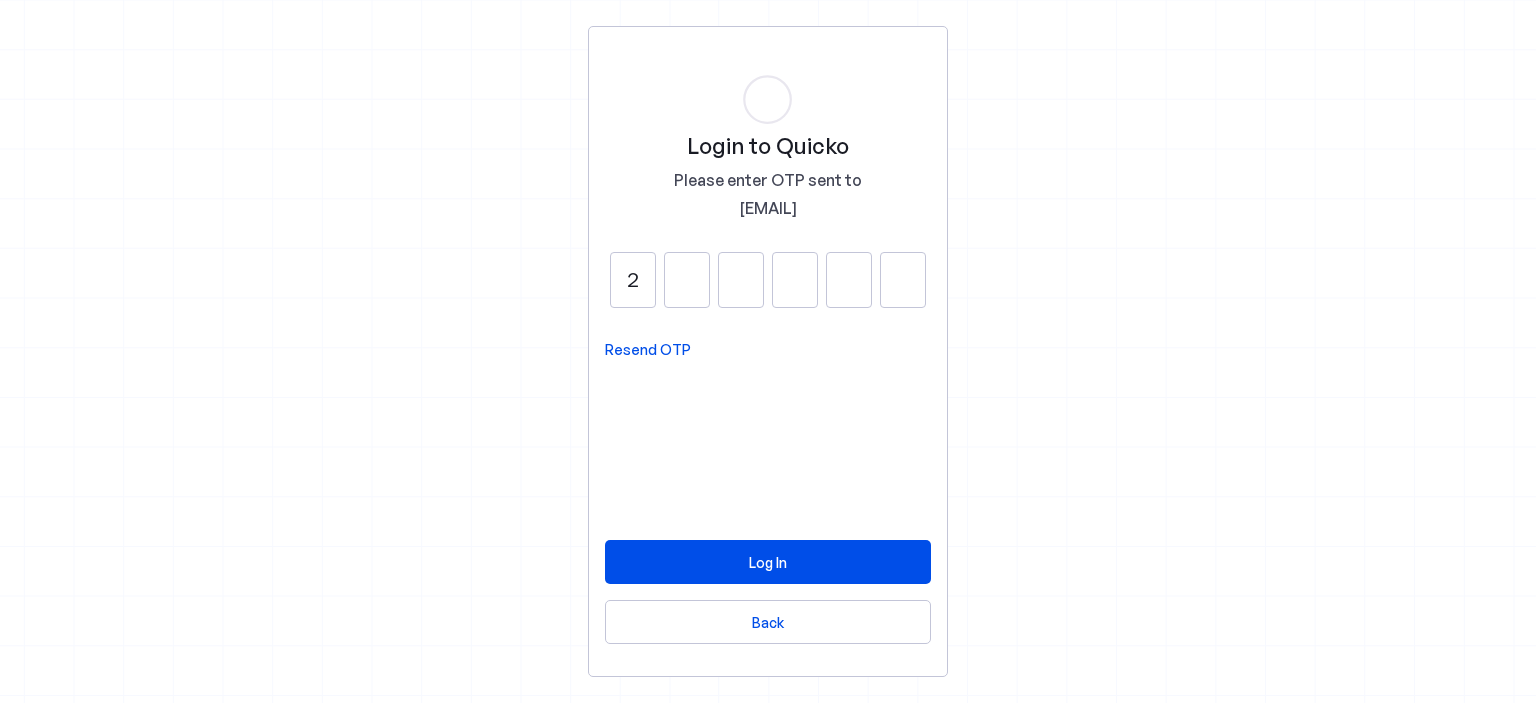 type on "2" 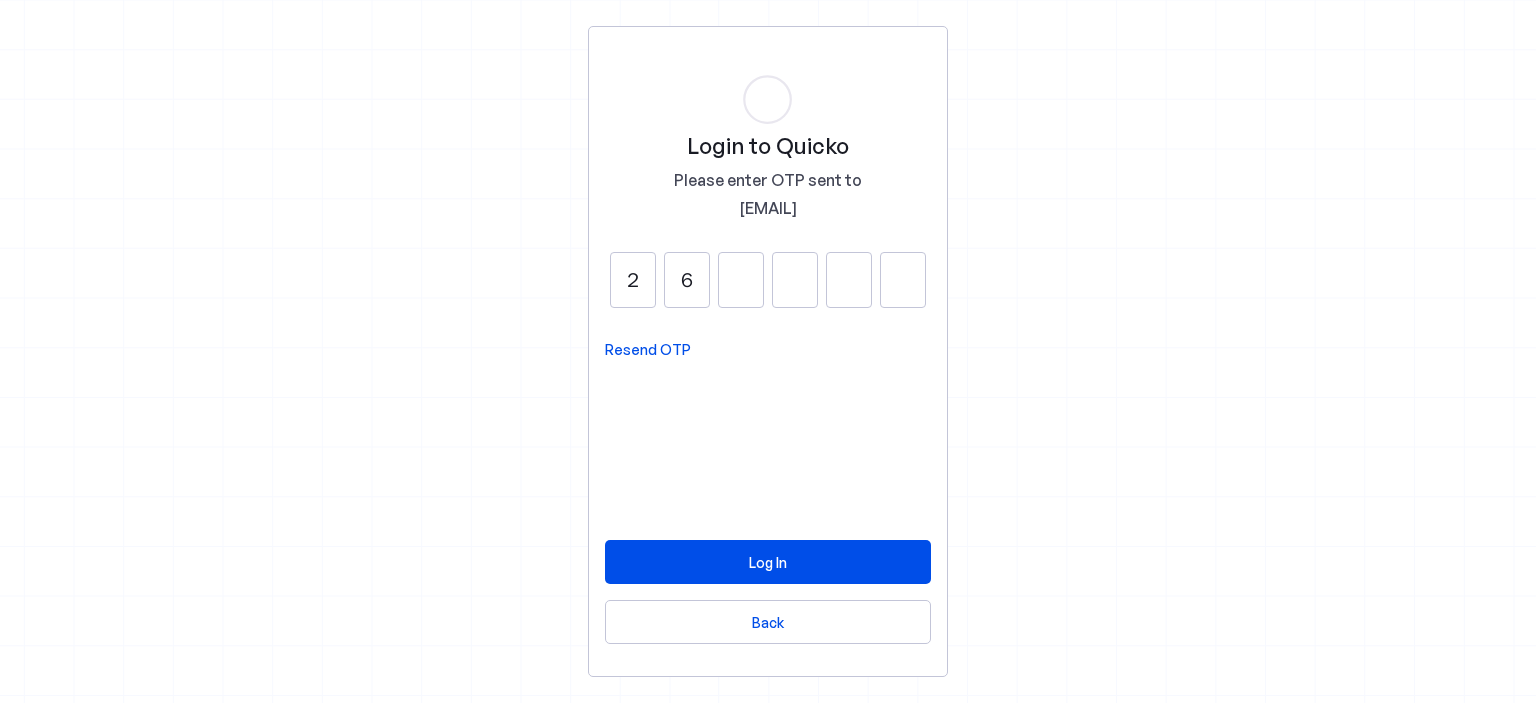 type on "6" 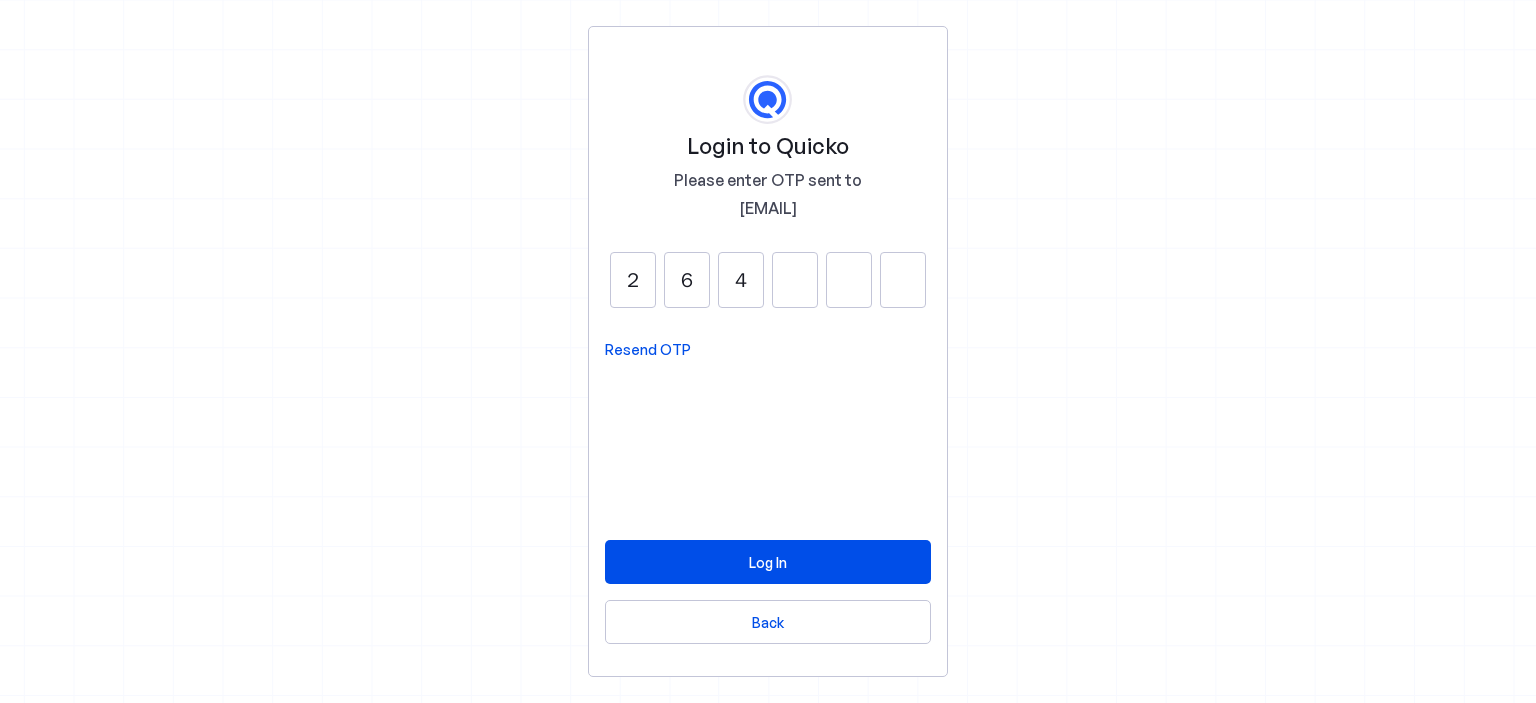 type on "4" 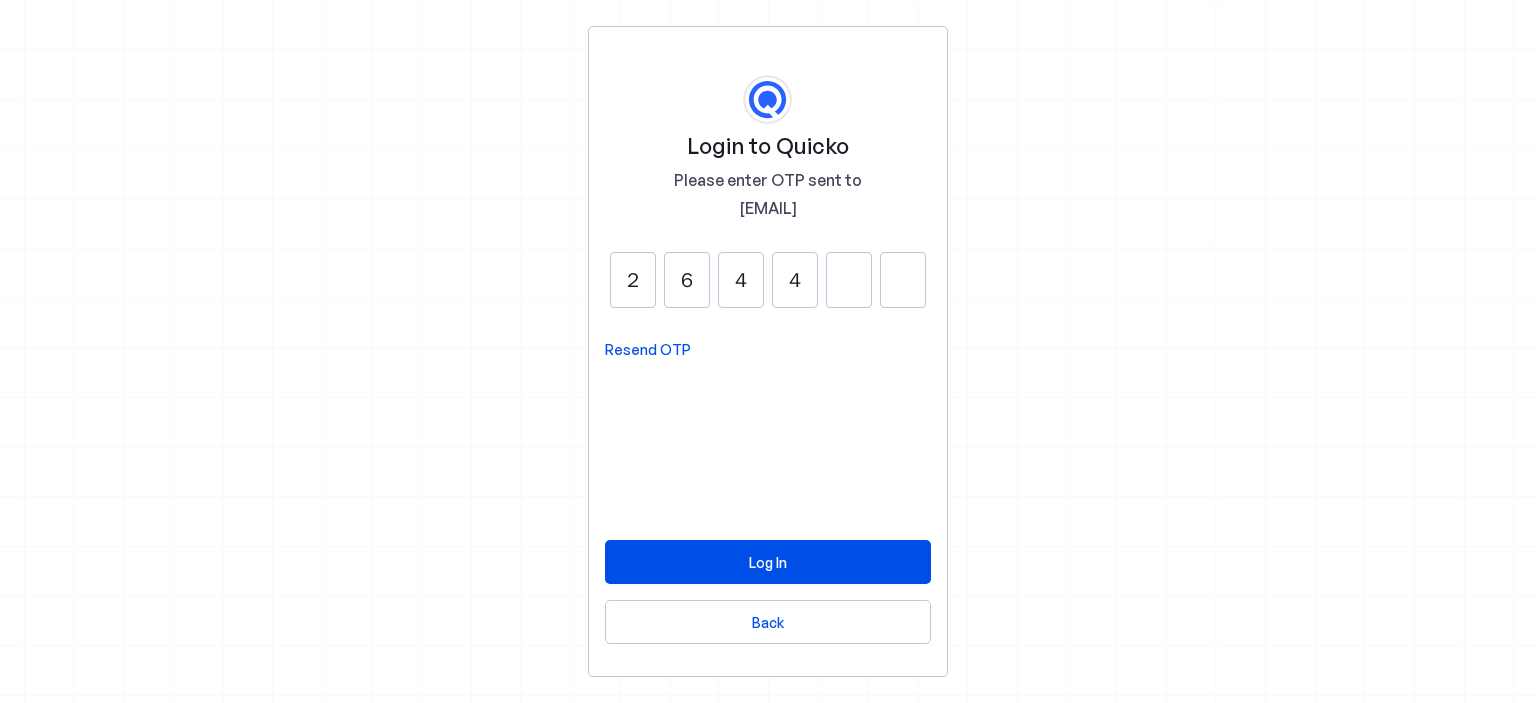 type on "4" 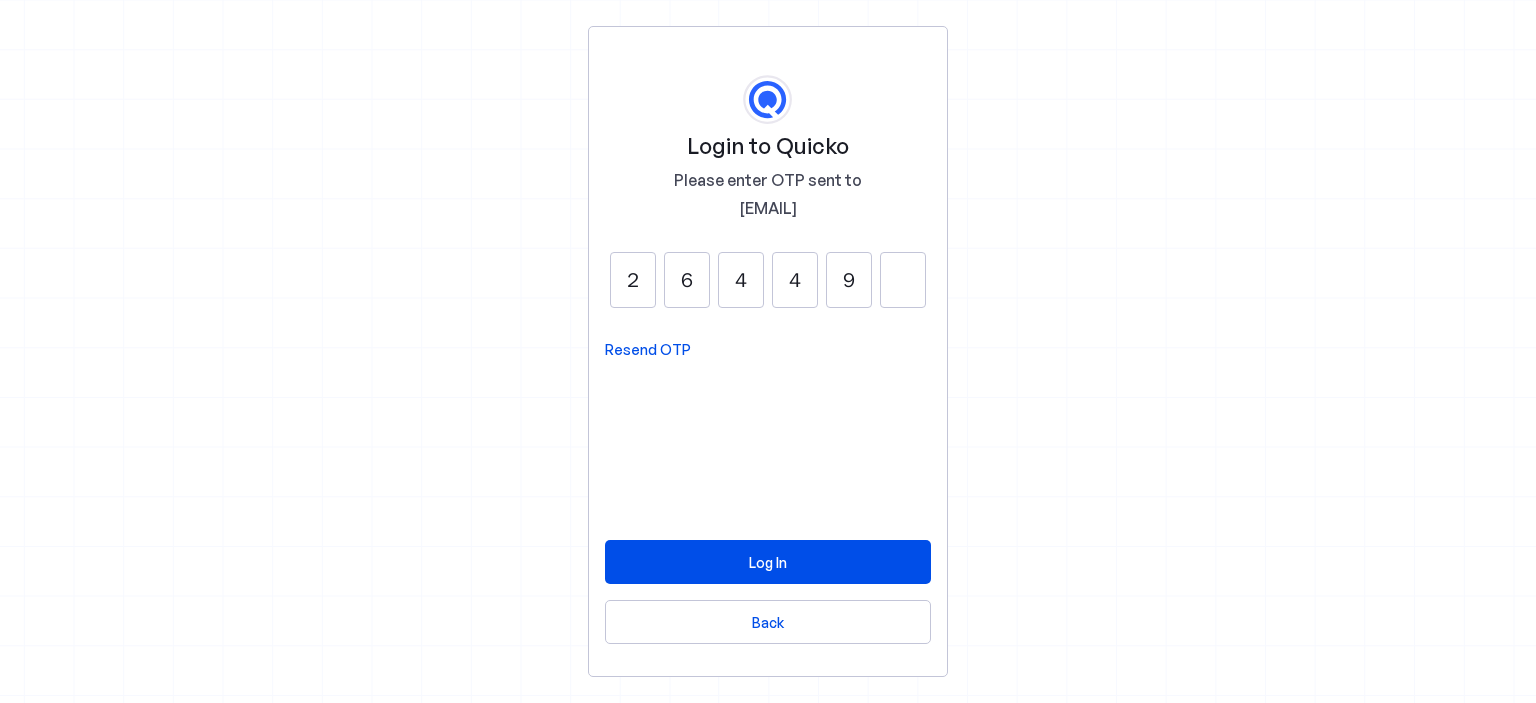 type on "9" 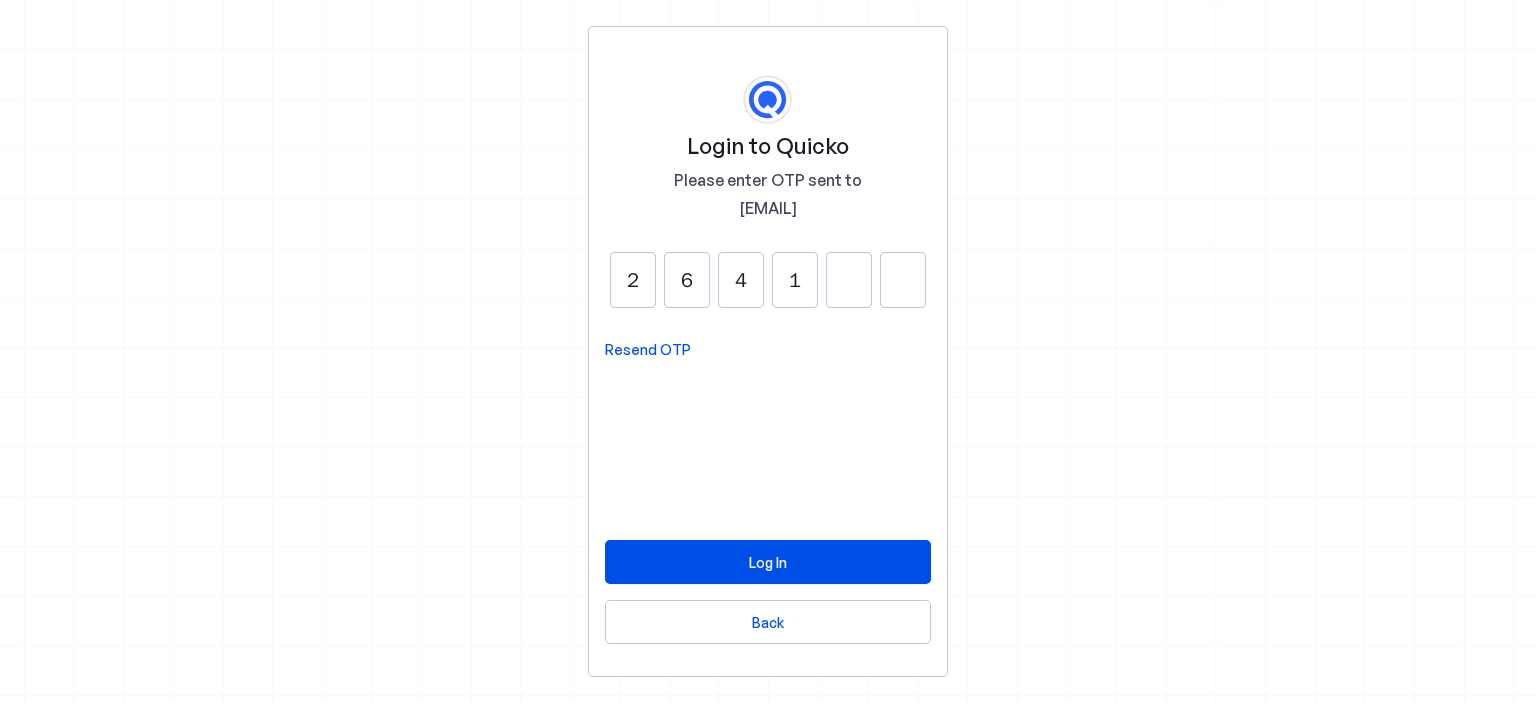 type on "1" 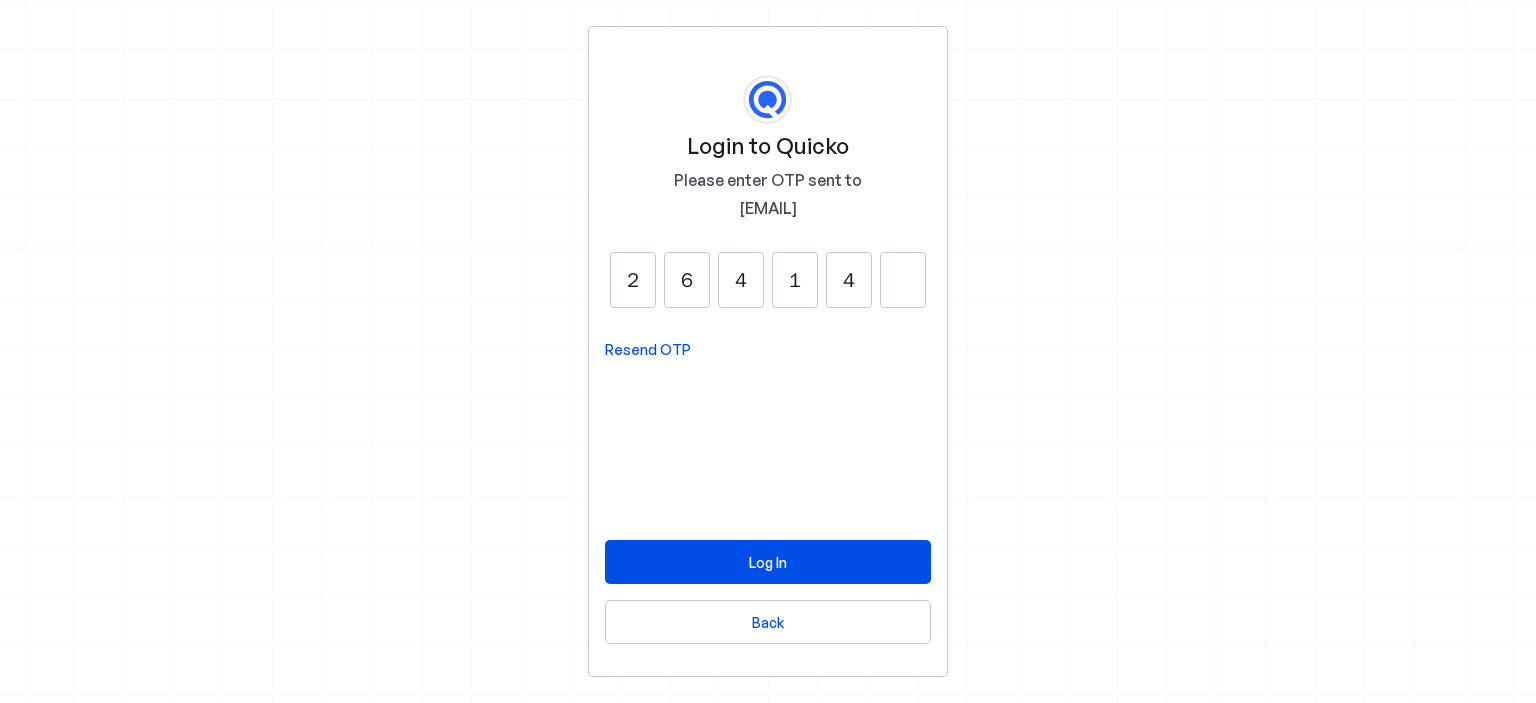 type on "4" 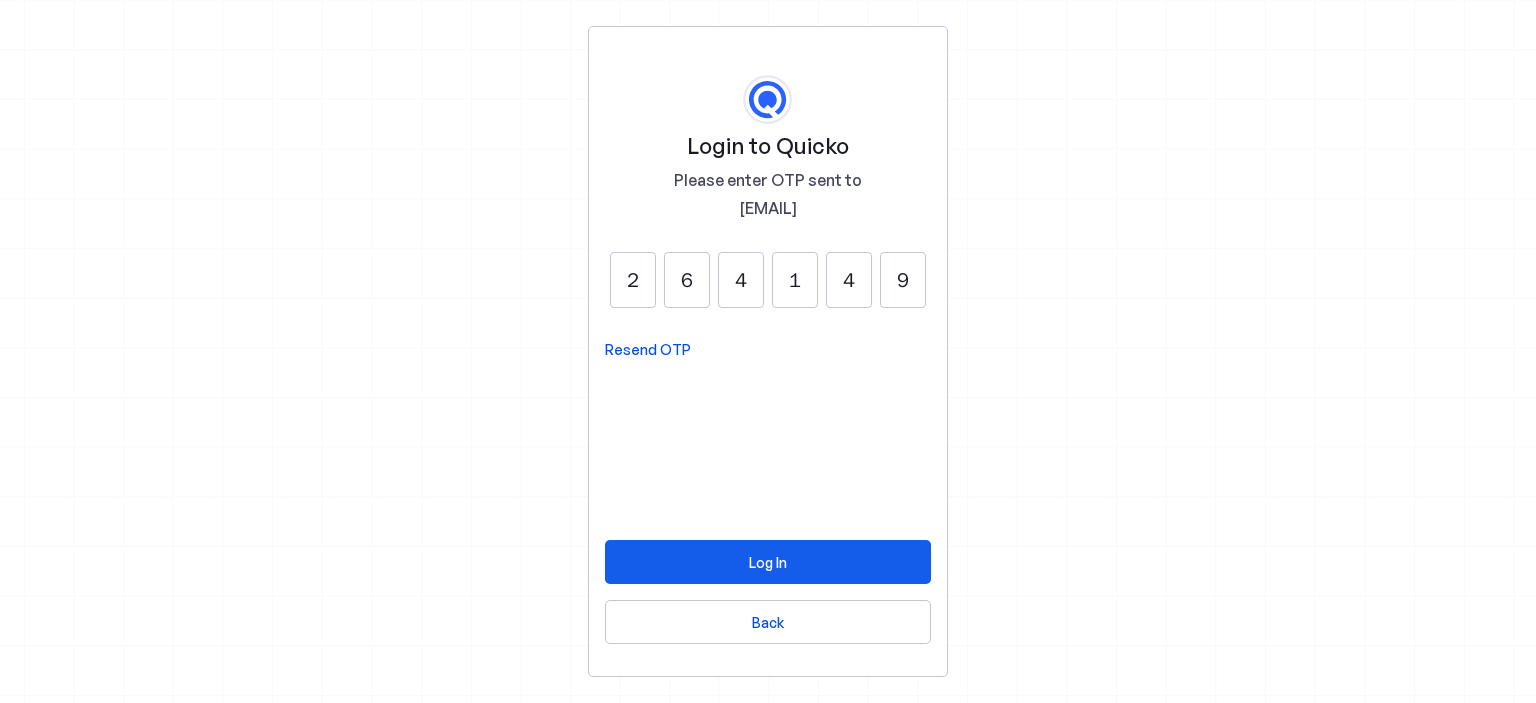 type on "9" 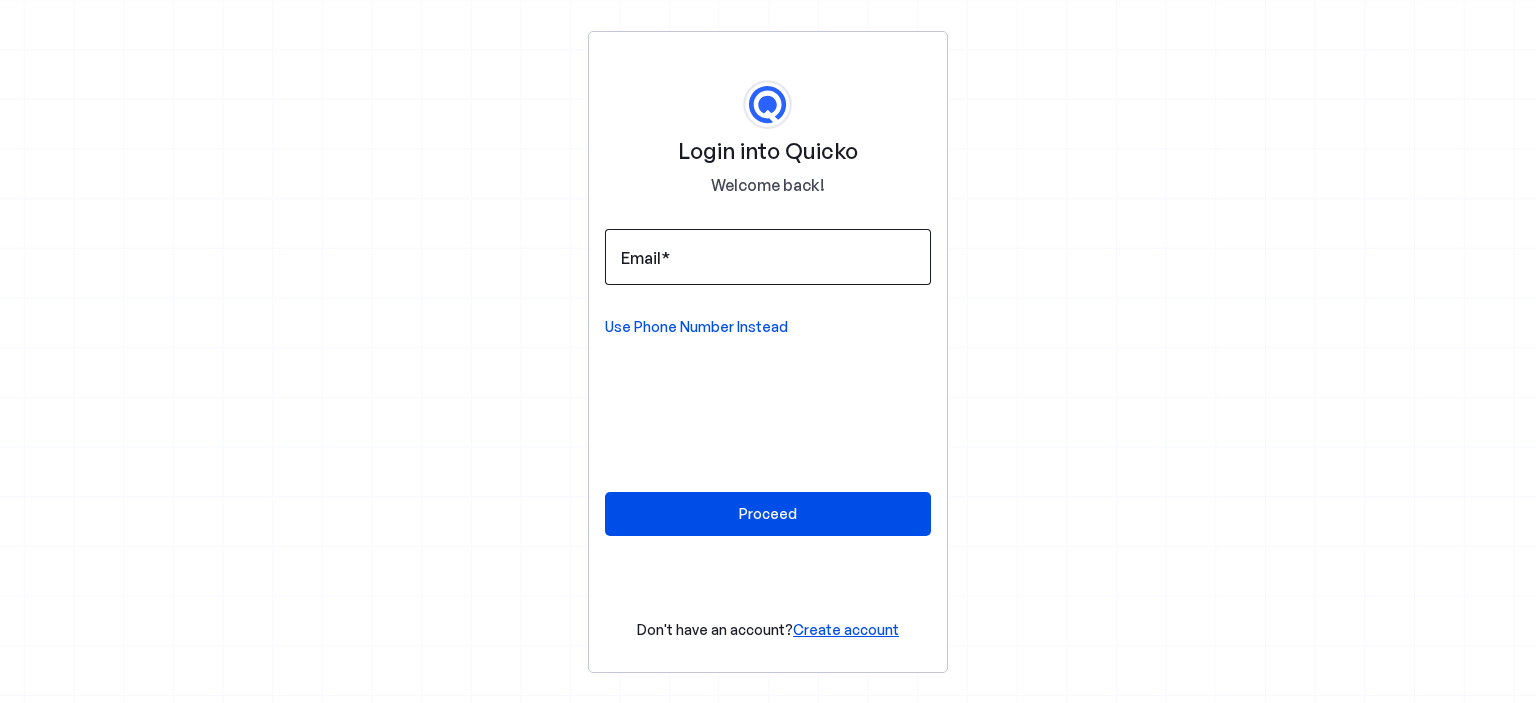 click on "Email" at bounding box center [768, 257] 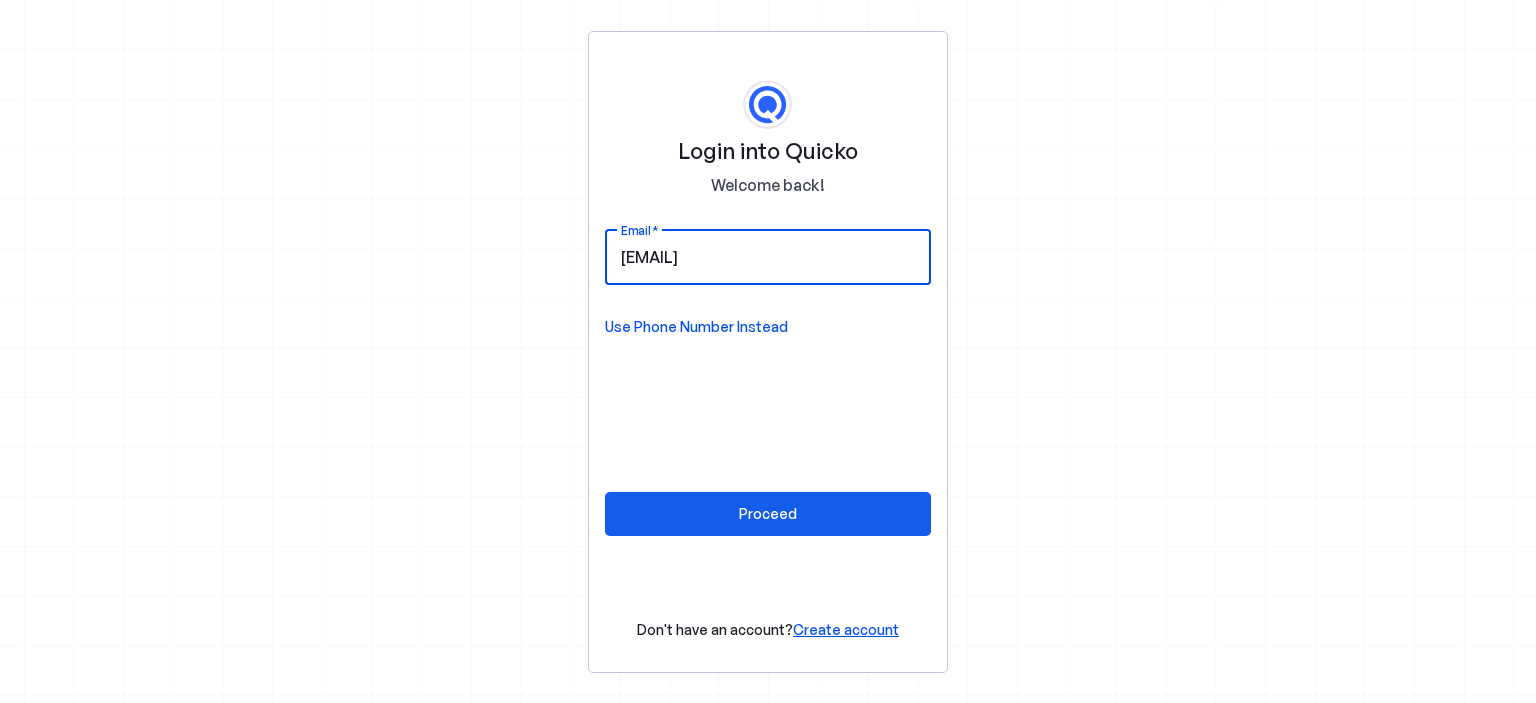 type on "ani_srireddy@hotmail.com" 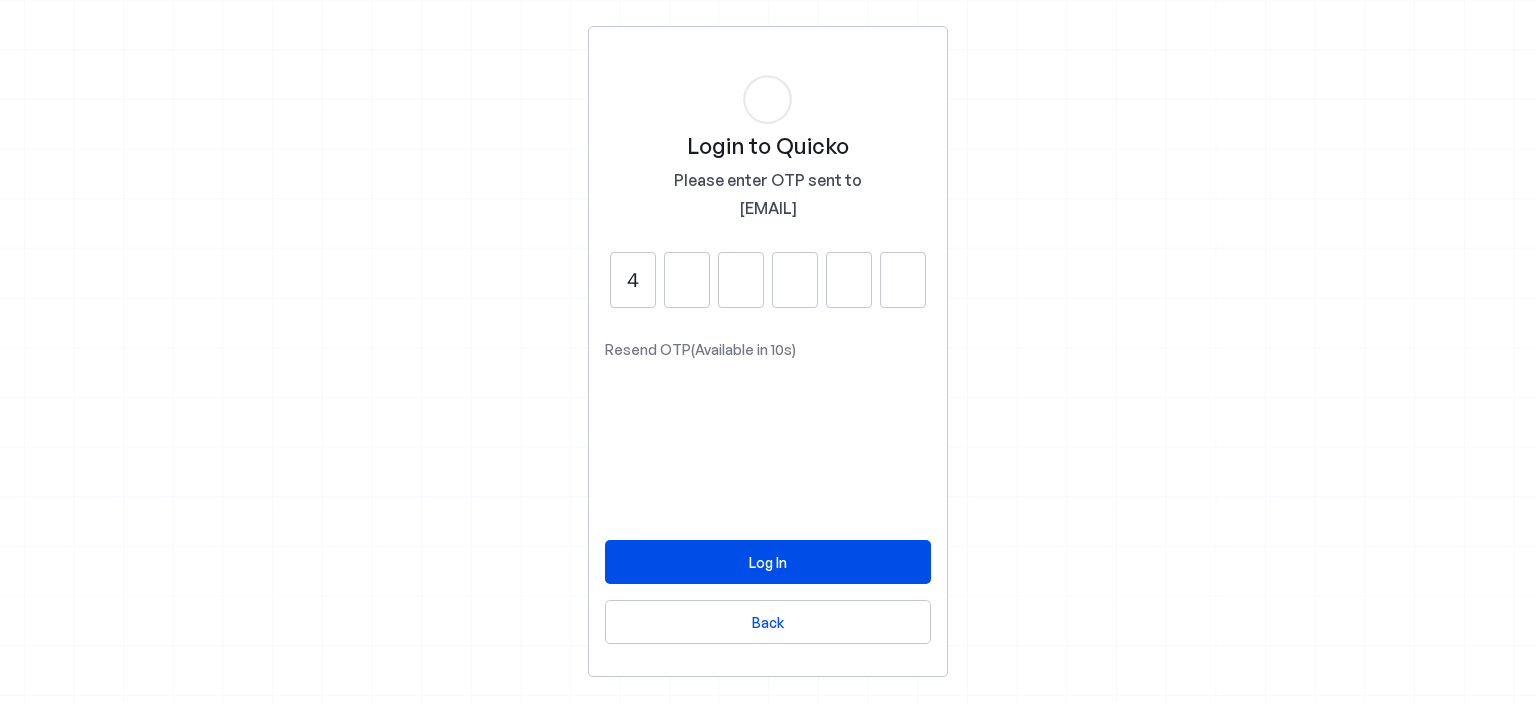 type on "4" 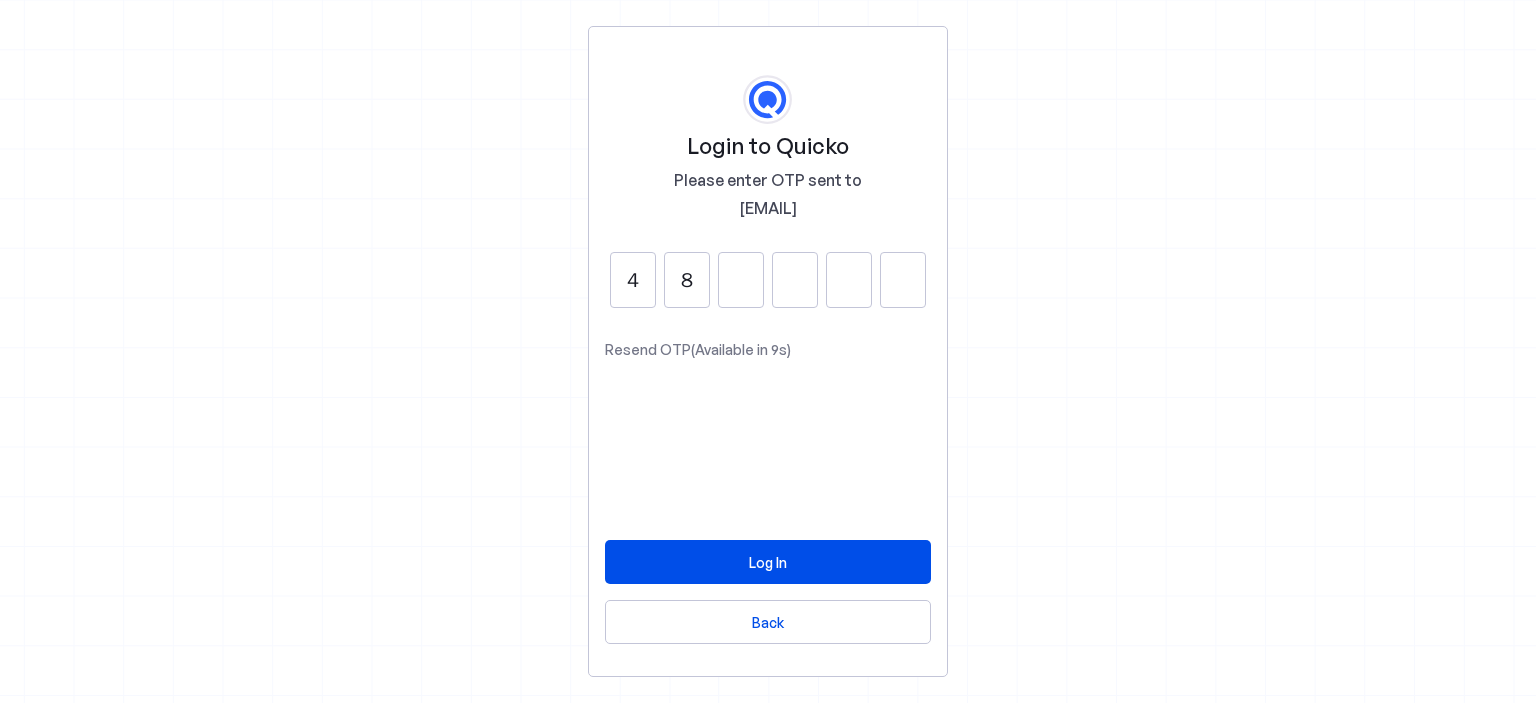 type on "8" 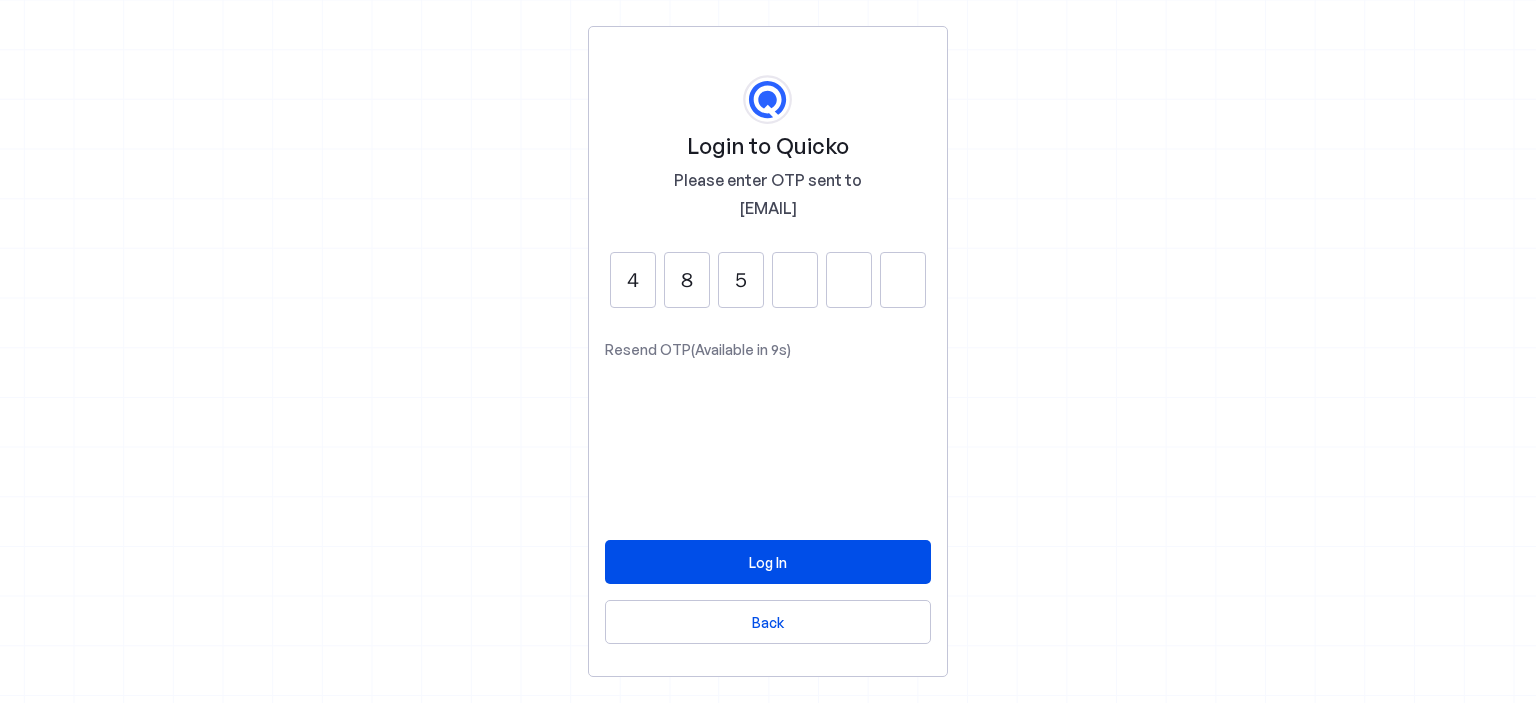 type on "5" 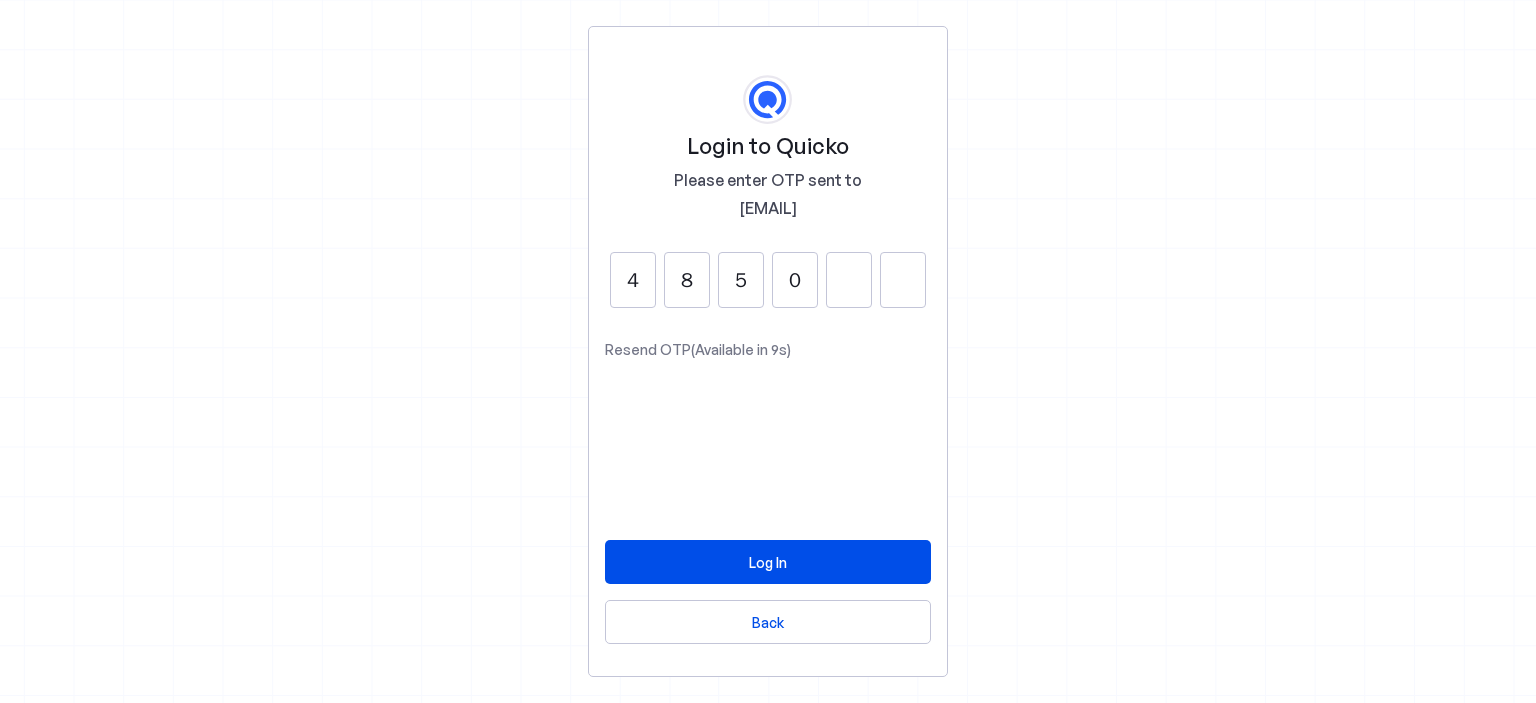 type on "0" 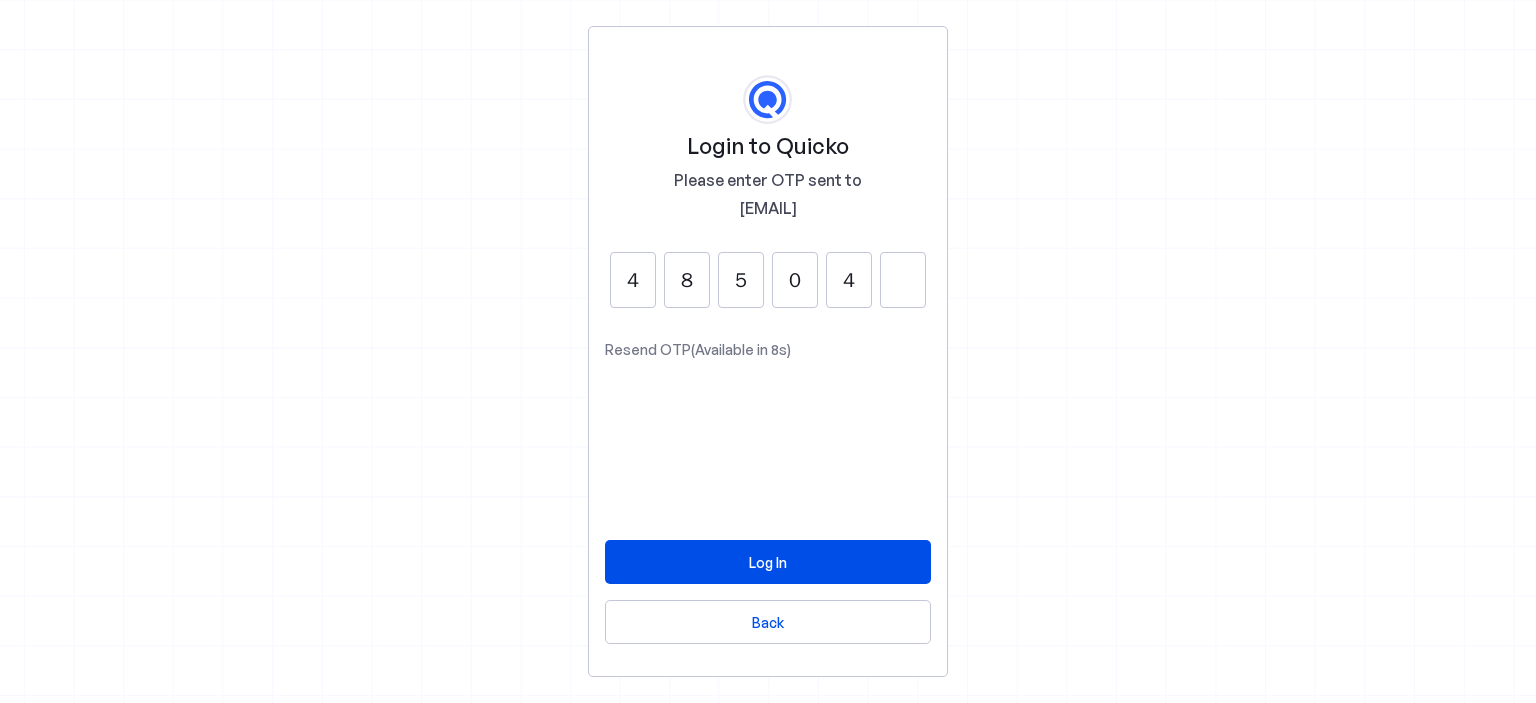 type on "4" 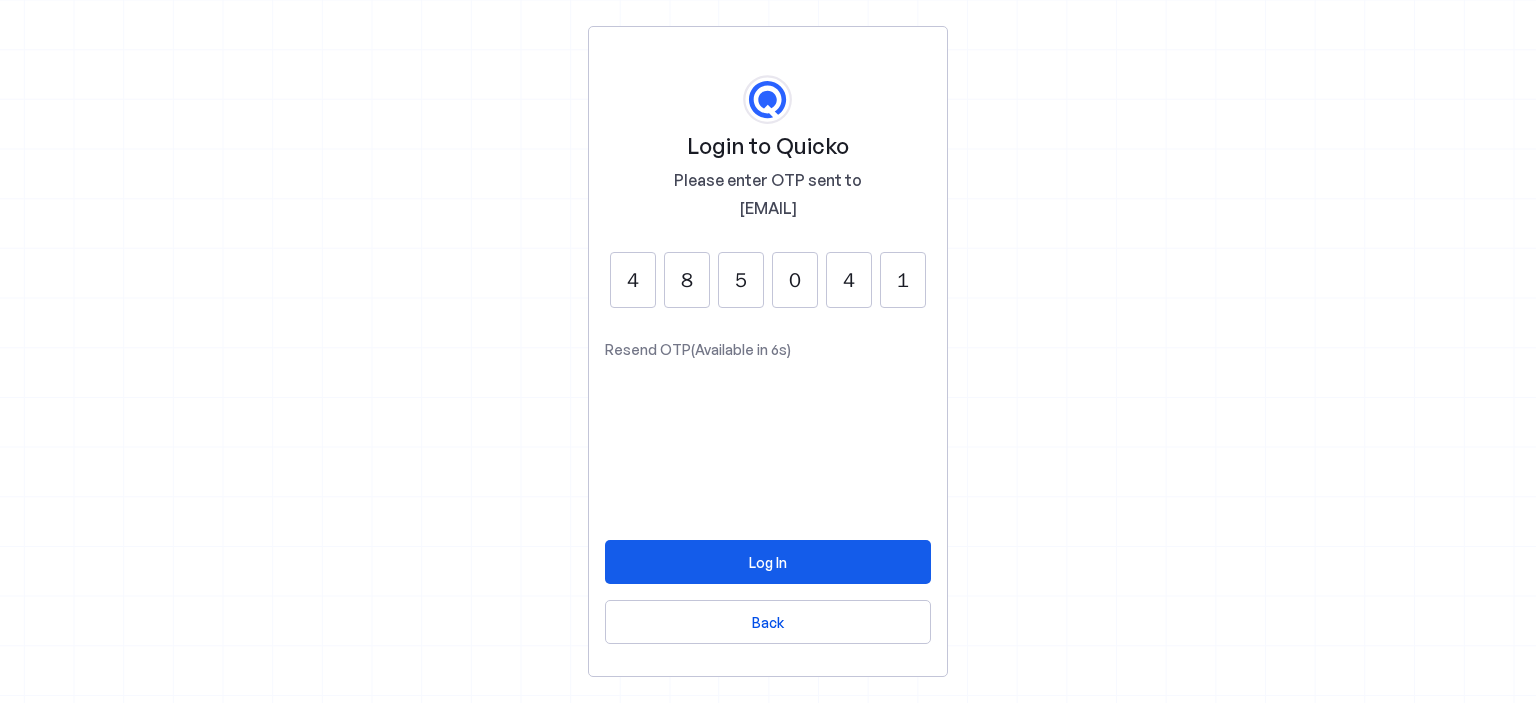 type on "1" 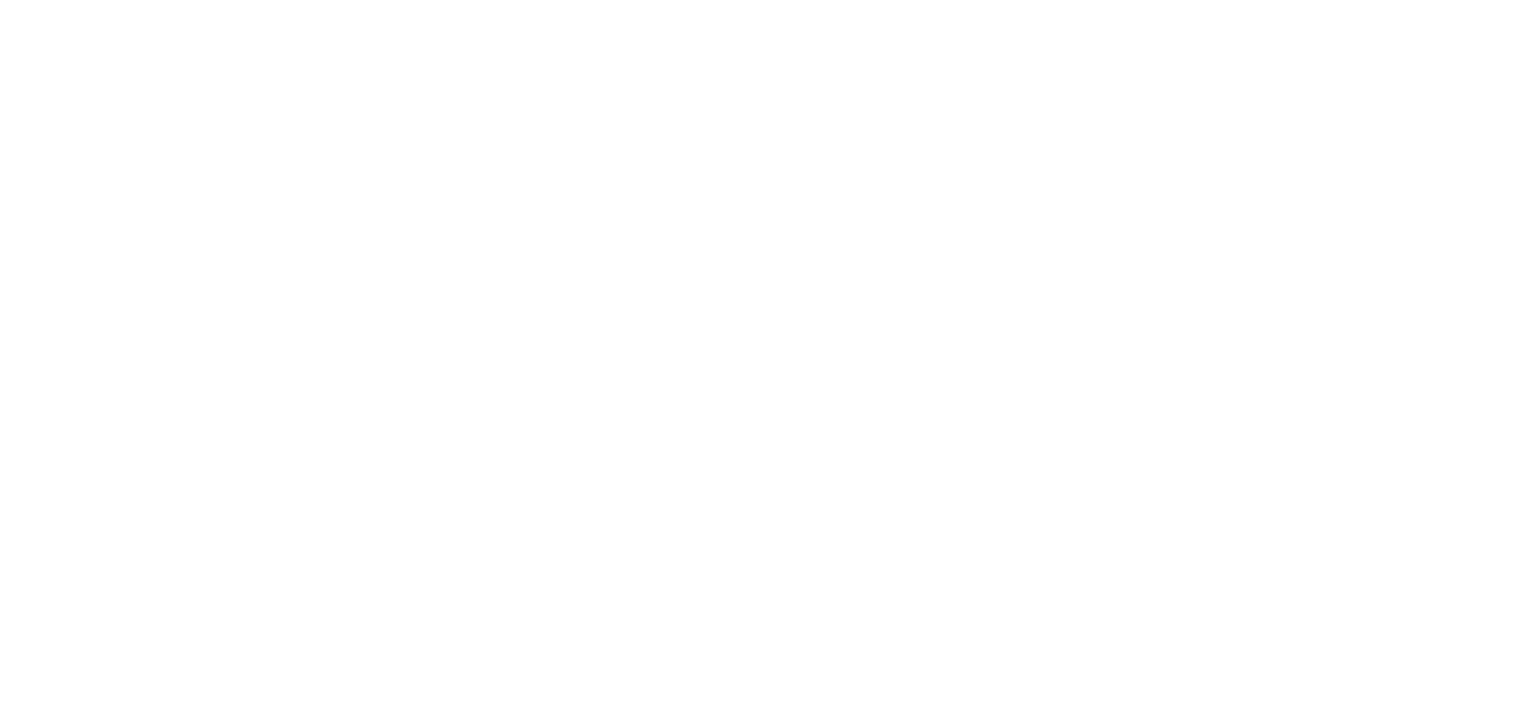 scroll, scrollTop: 0, scrollLeft: 0, axis: both 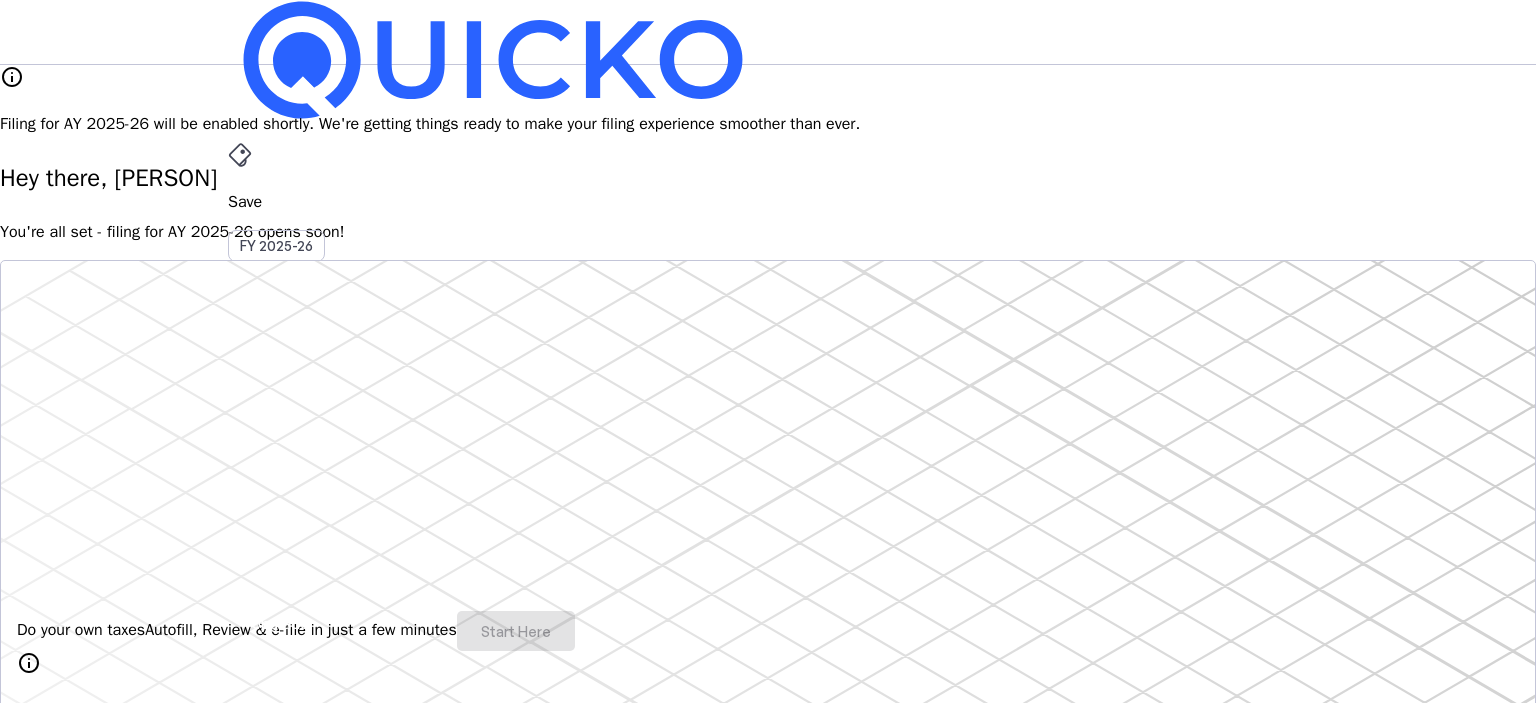 click on "You're all set - filing for AY 2025-26 opens soon!" at bounding box center [768, 232] 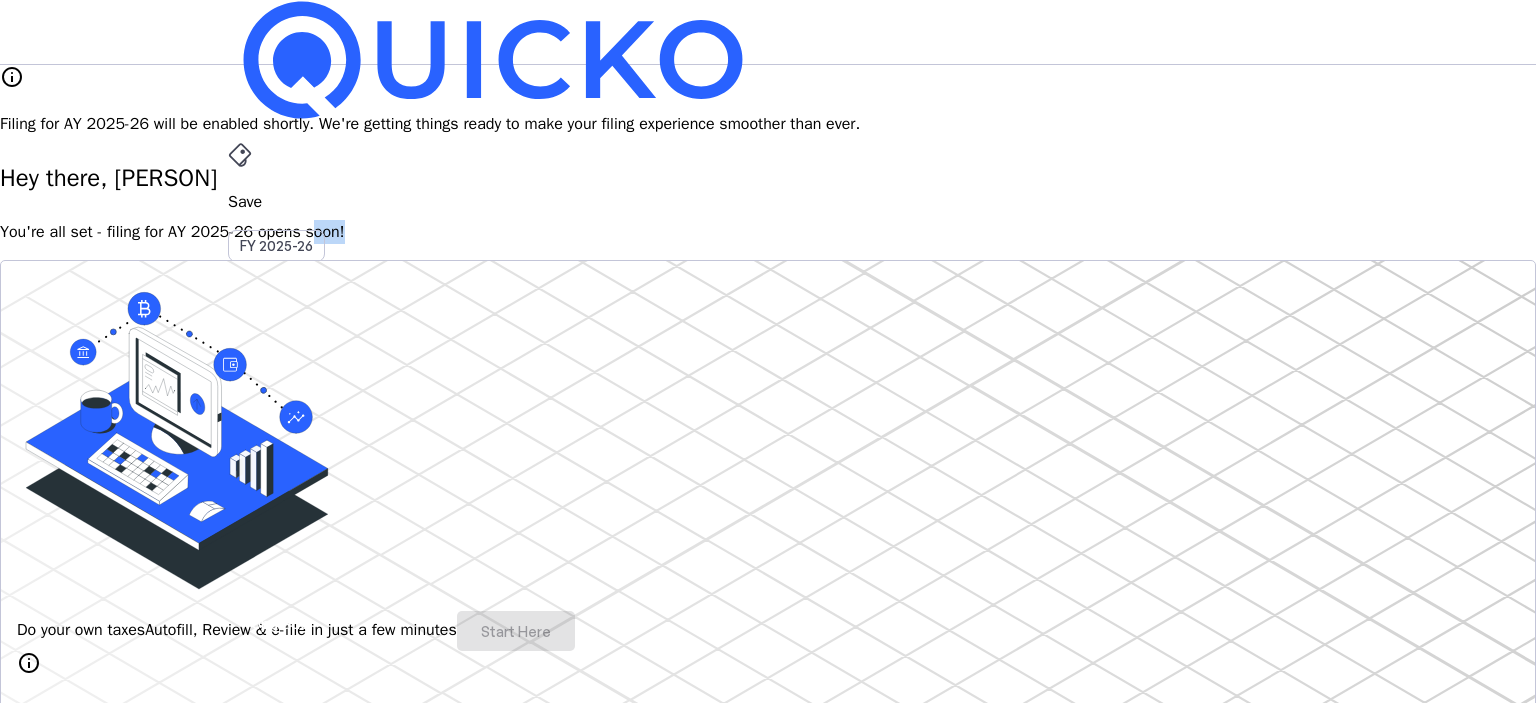 click on "You're all set - filing for AY 2025-26 opens soon!" at bounding box center [768, 232] 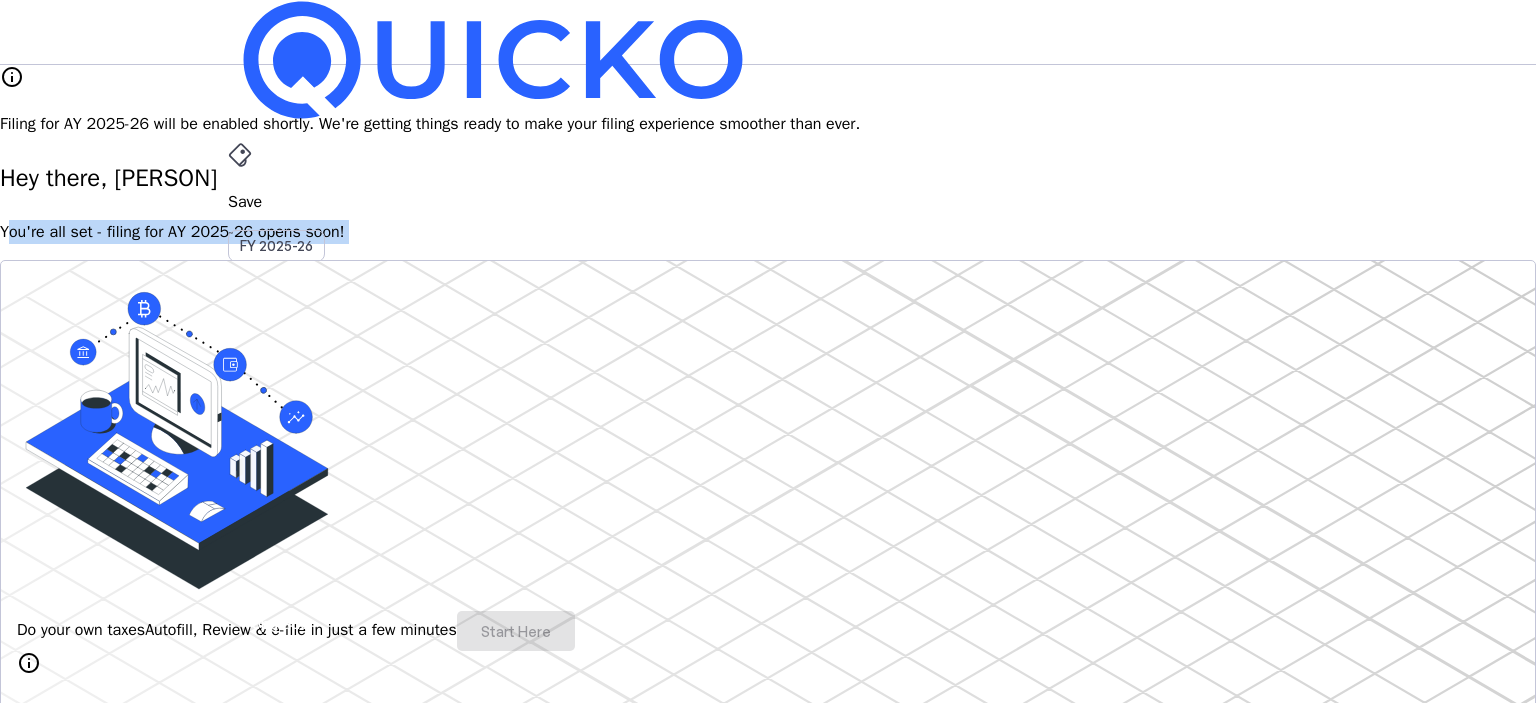 click on "You're all set - filing for AY 2025-26 opens soon!" at bounding box center [768, 232] 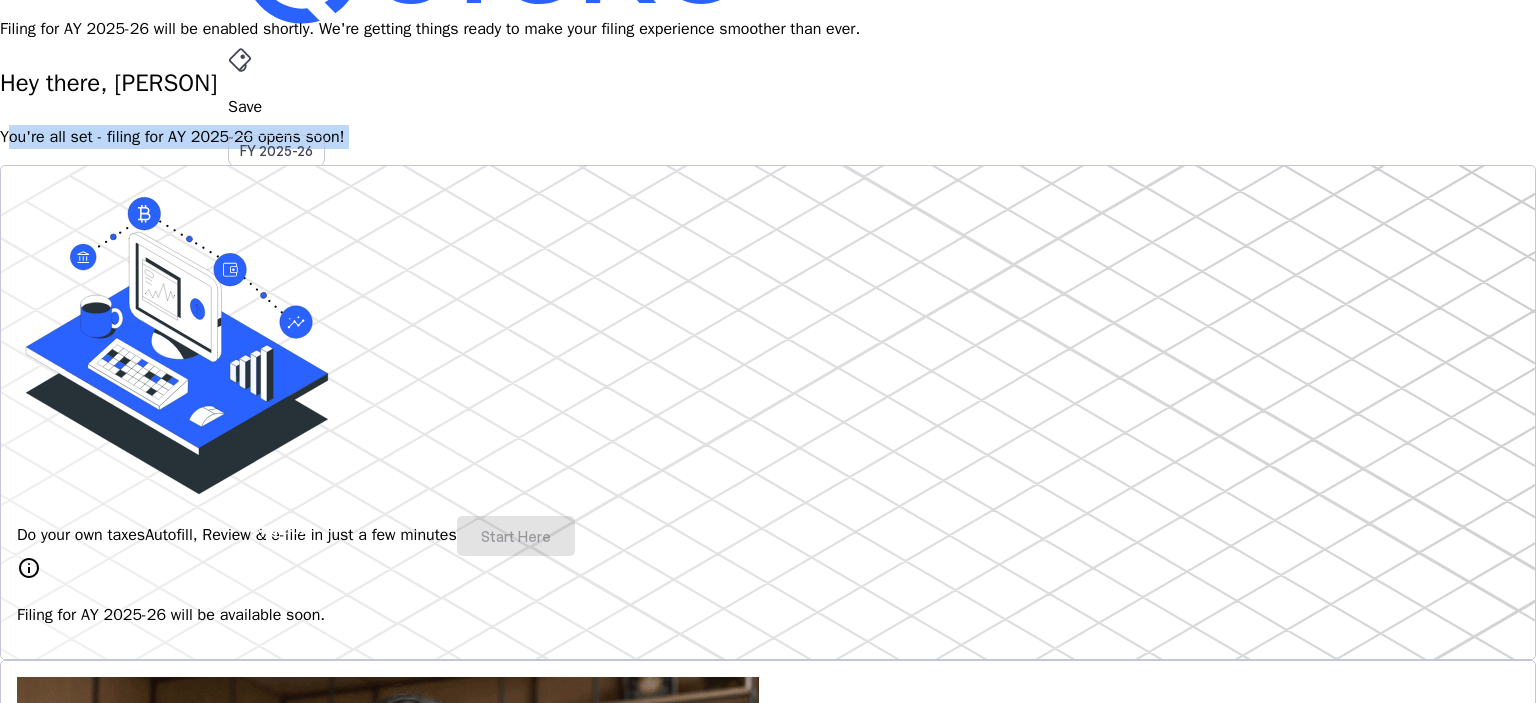 scroll, scrollTop: 0, scrollLeft: 0, axis: both 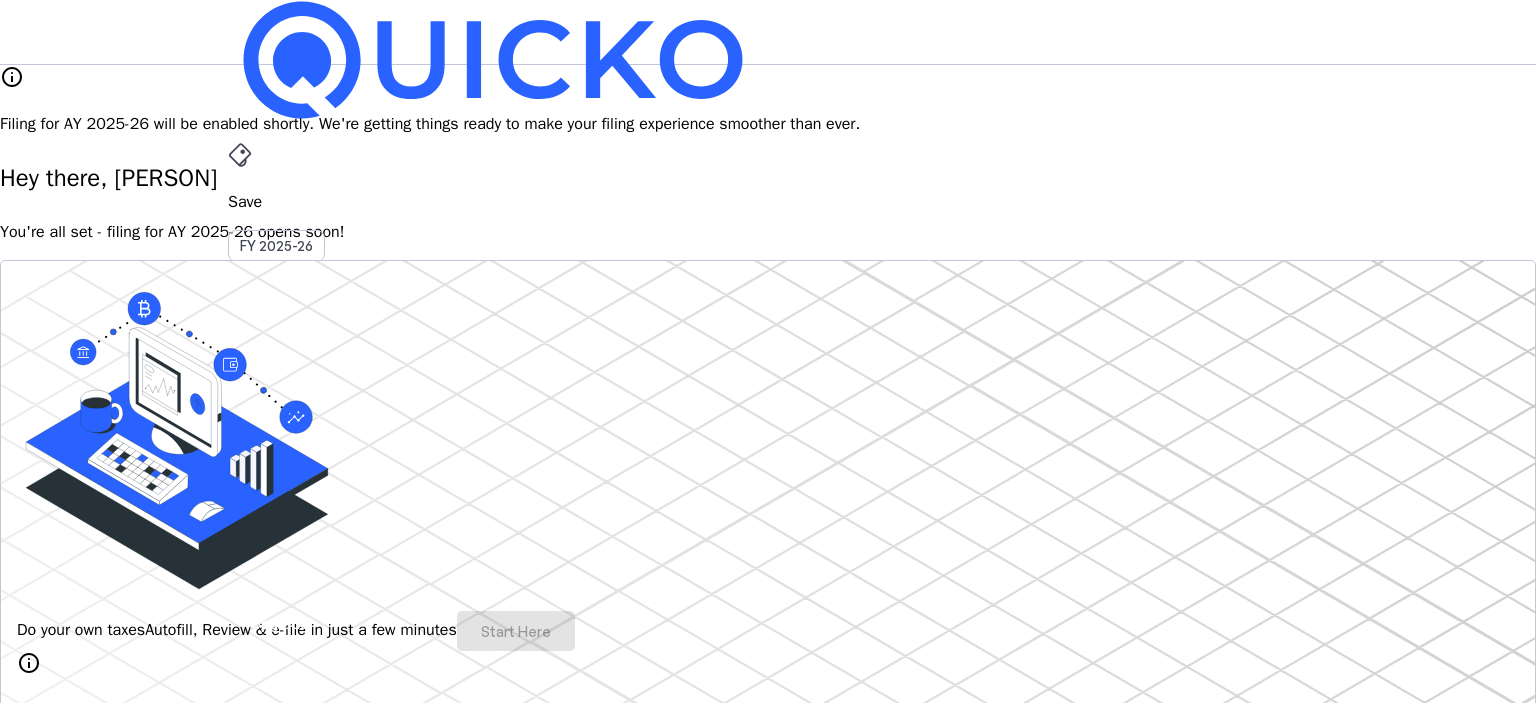 click on "More  arrow_drop_down" at bounding box center (768, 519) 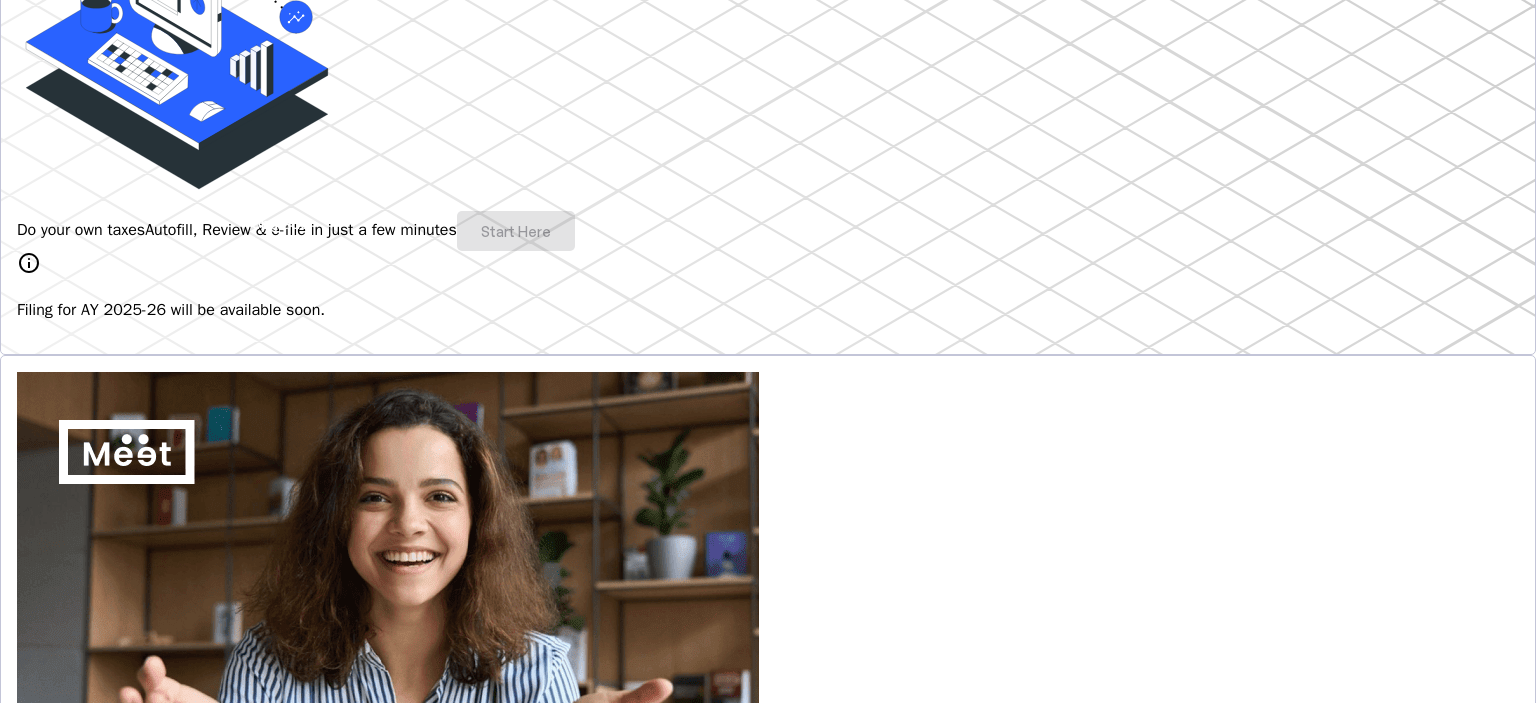 scroll, scrollTop: 0, scrollLeft: 0, axis: both 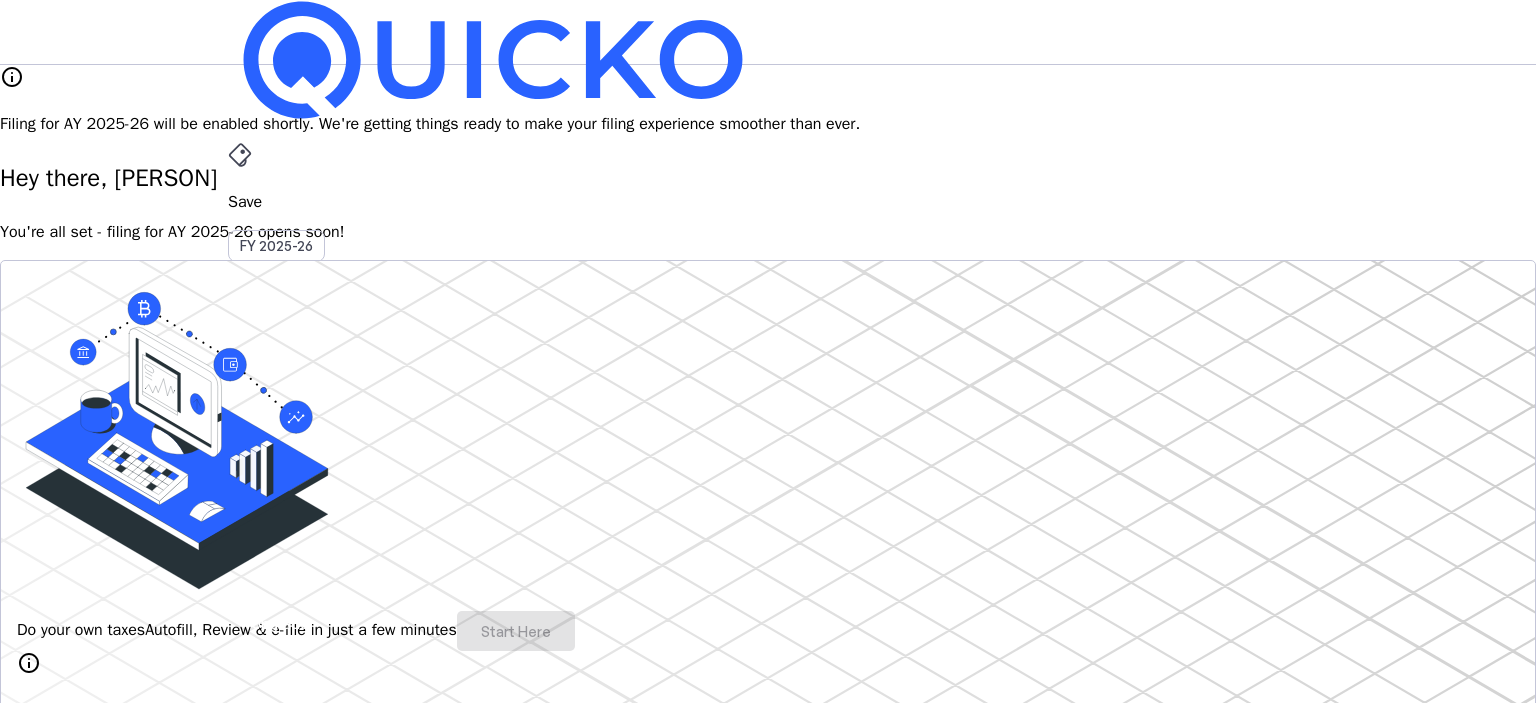 click on "arrow_drop_down" at bounding box center (240, 536) 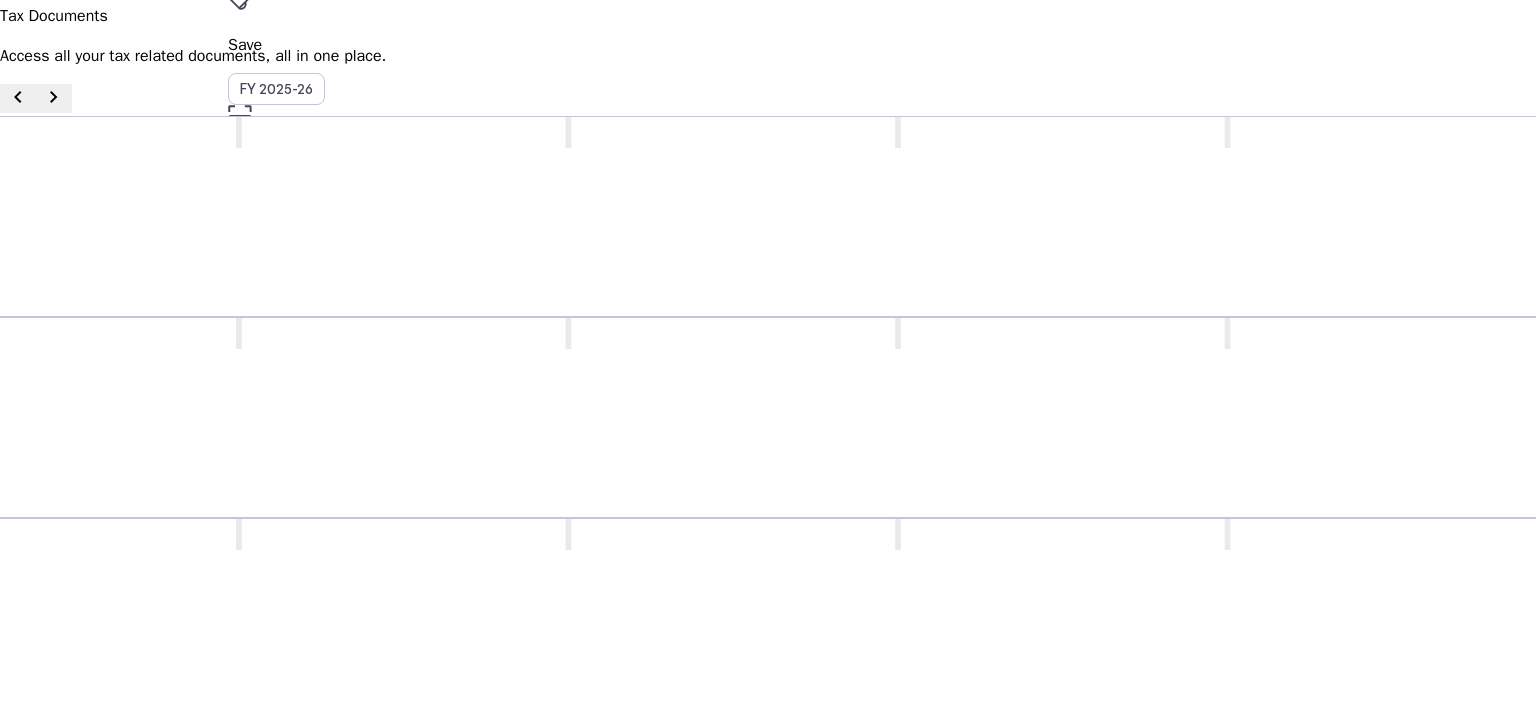 scroll, scrollTop: 0, scrollLeft: 0, axis: both 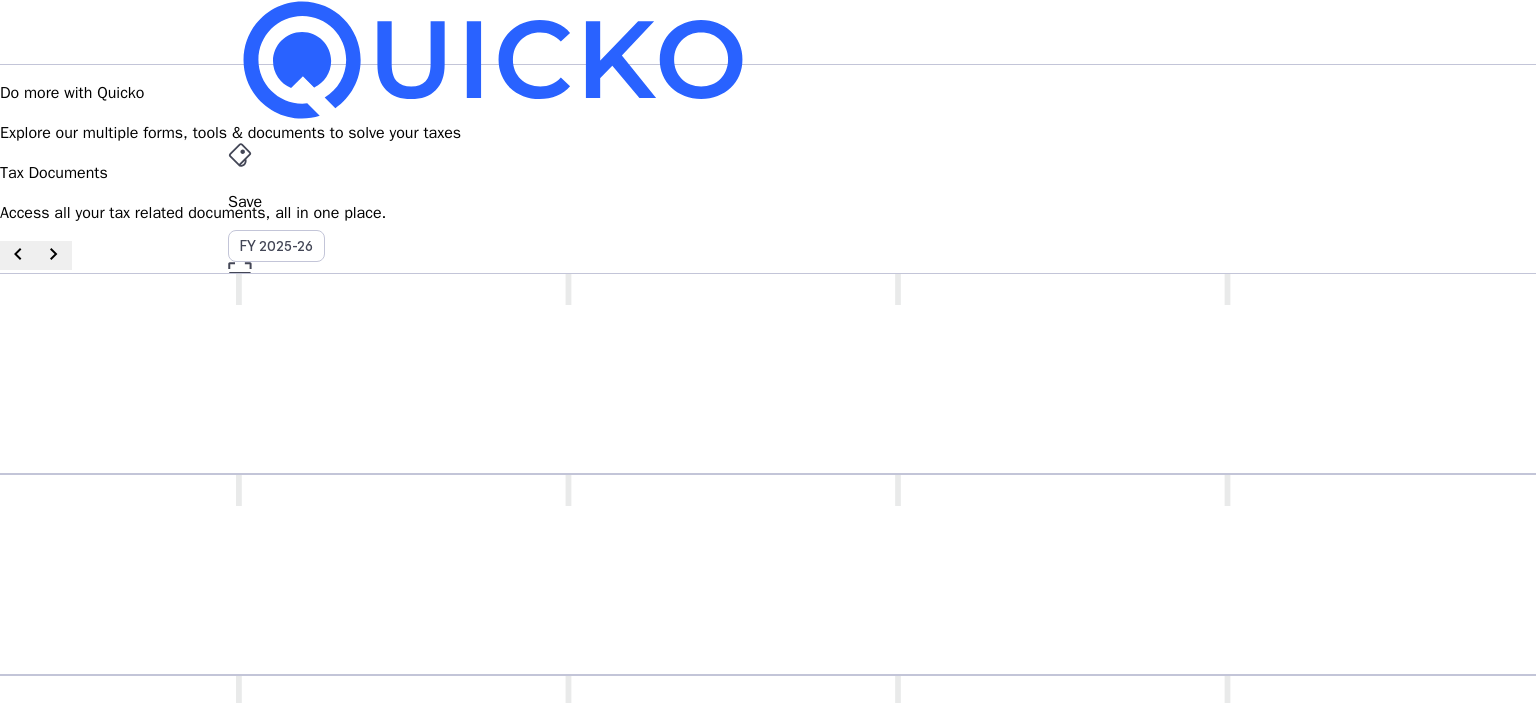click at bounding box center [493, 60] 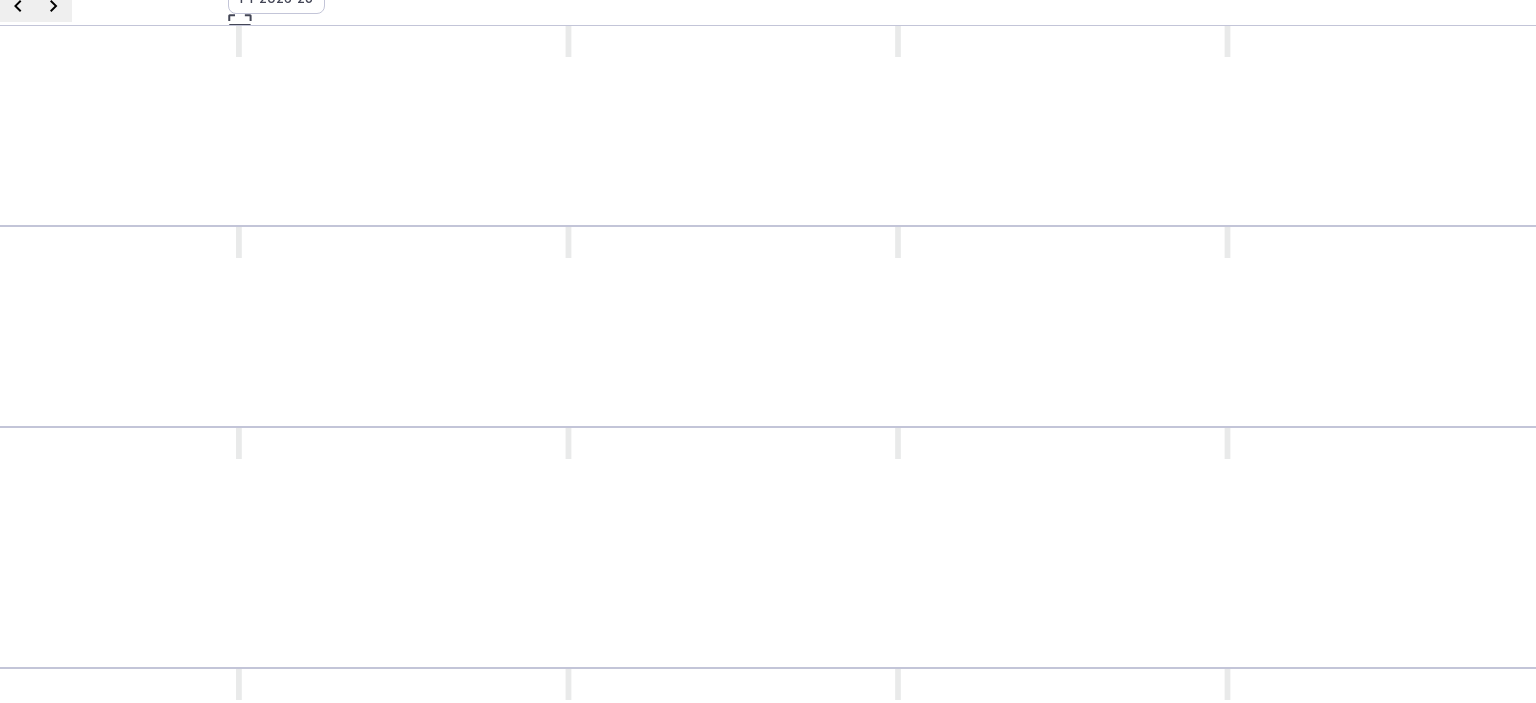 scroll, scrollTop: 0, scrollLeft: 0, axis: both 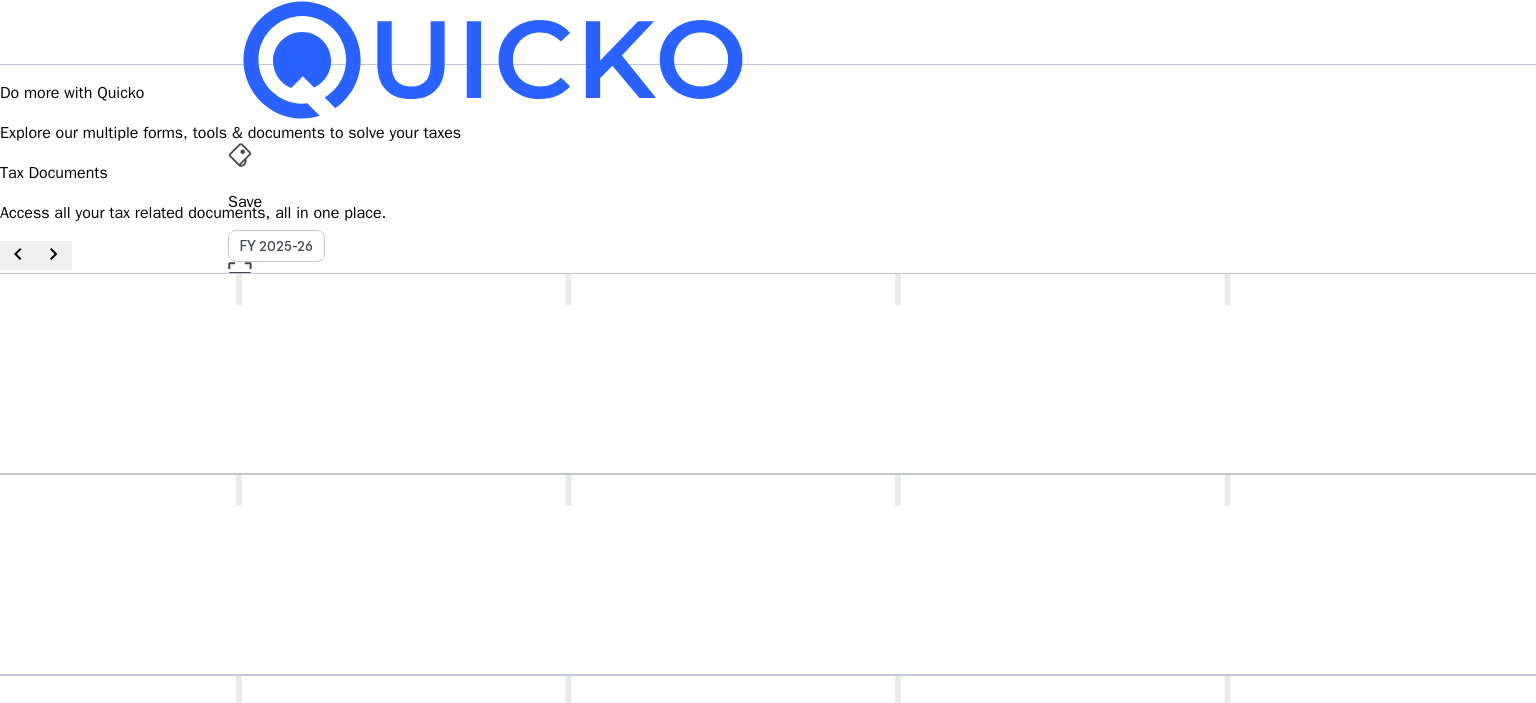click at bounding box center [493, 60] 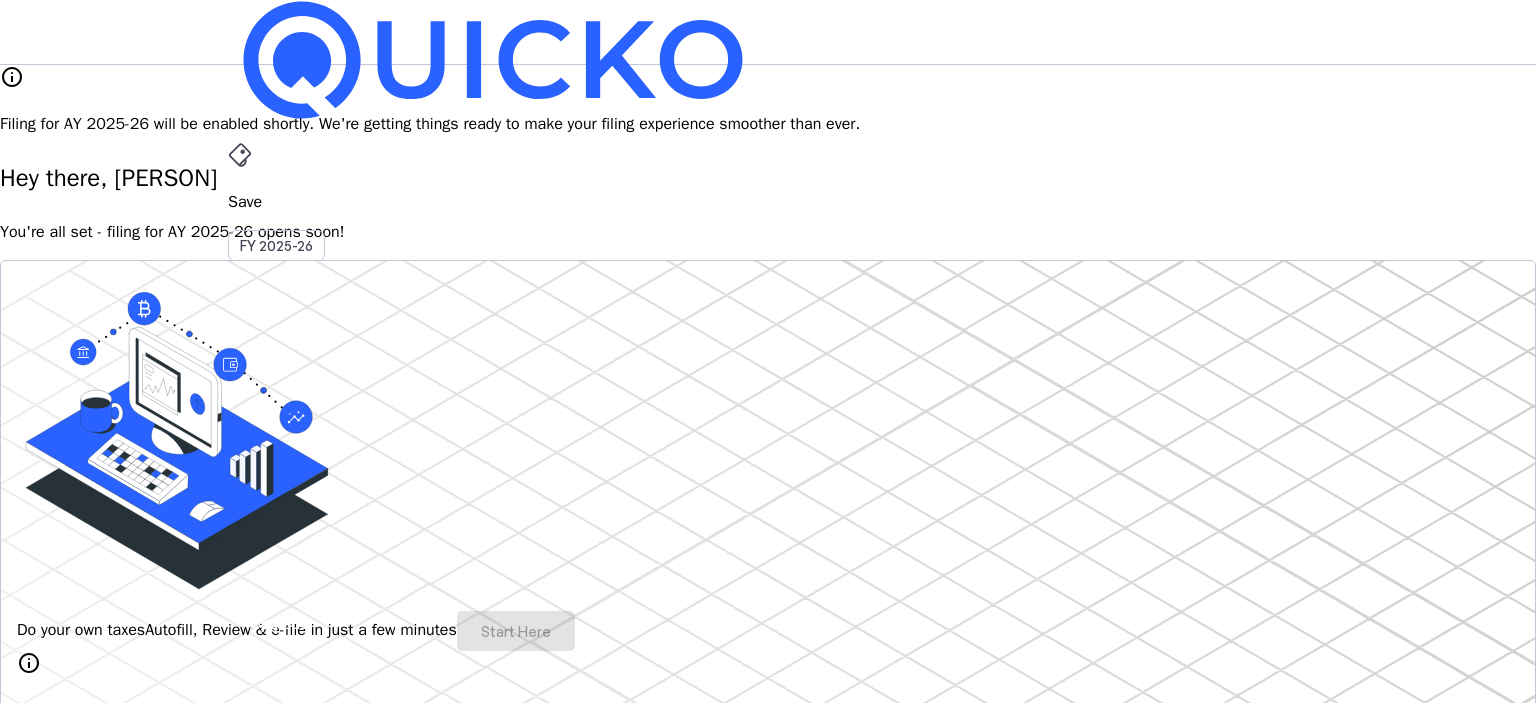 click at bounding box center (493, 60) 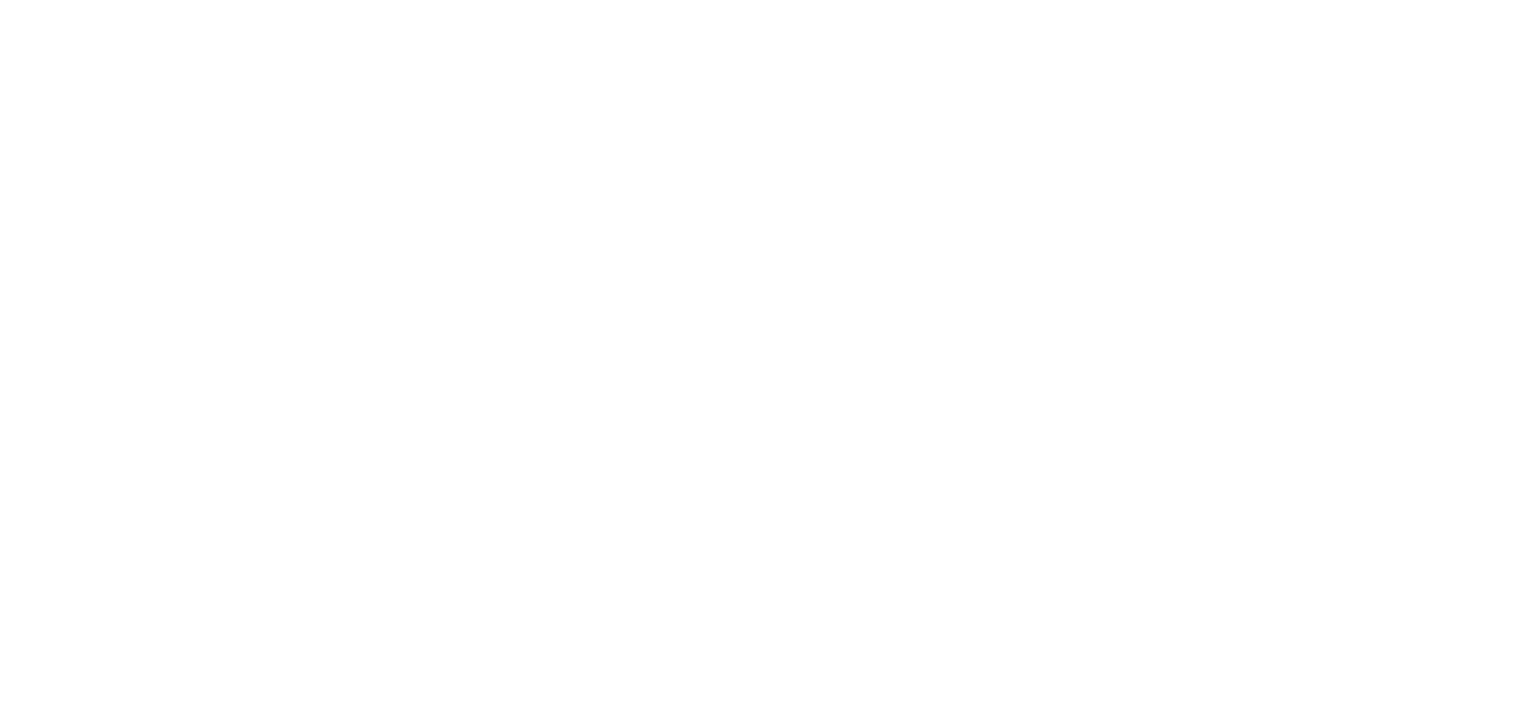 scroll, scrollTop: 0, scrollLeft: 0, axis: both 